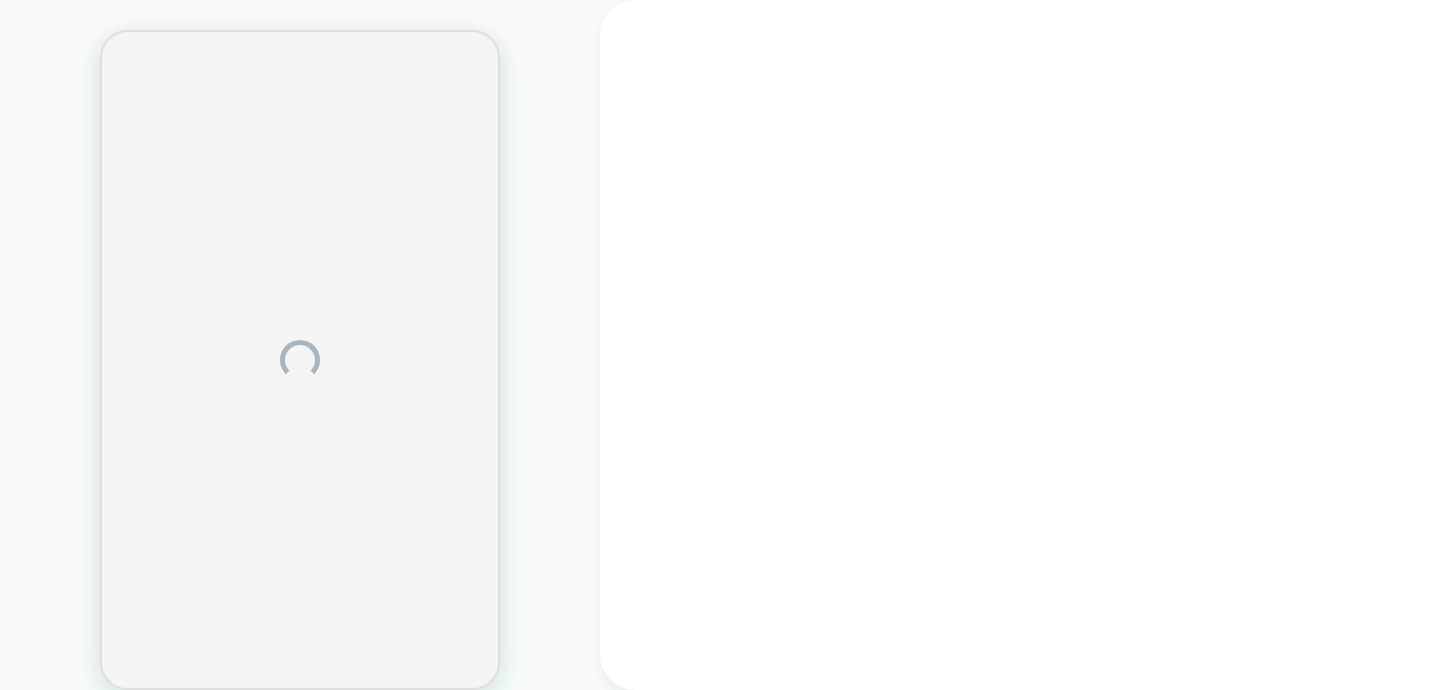 scroll, scrollTop: 0, scrollLeft: 0, axis: both 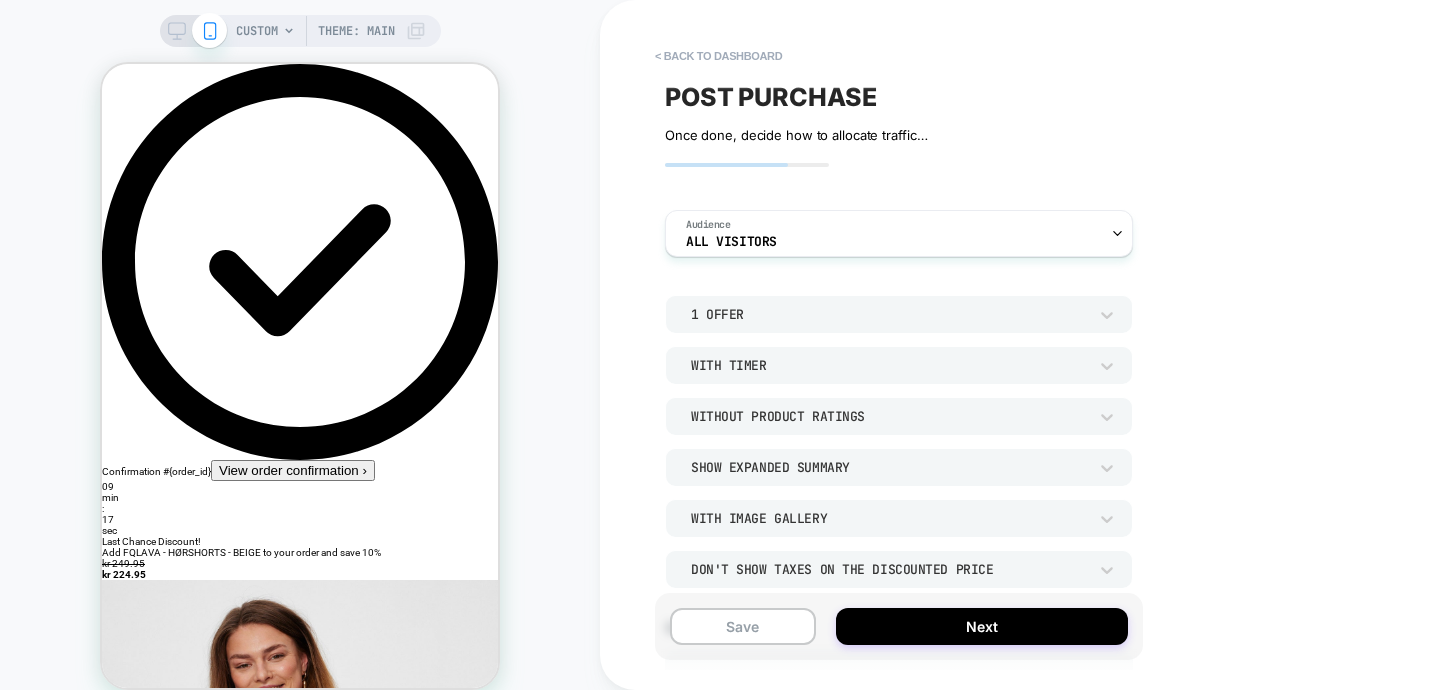 click on "1 Offer" at bounding box center [889, 314] 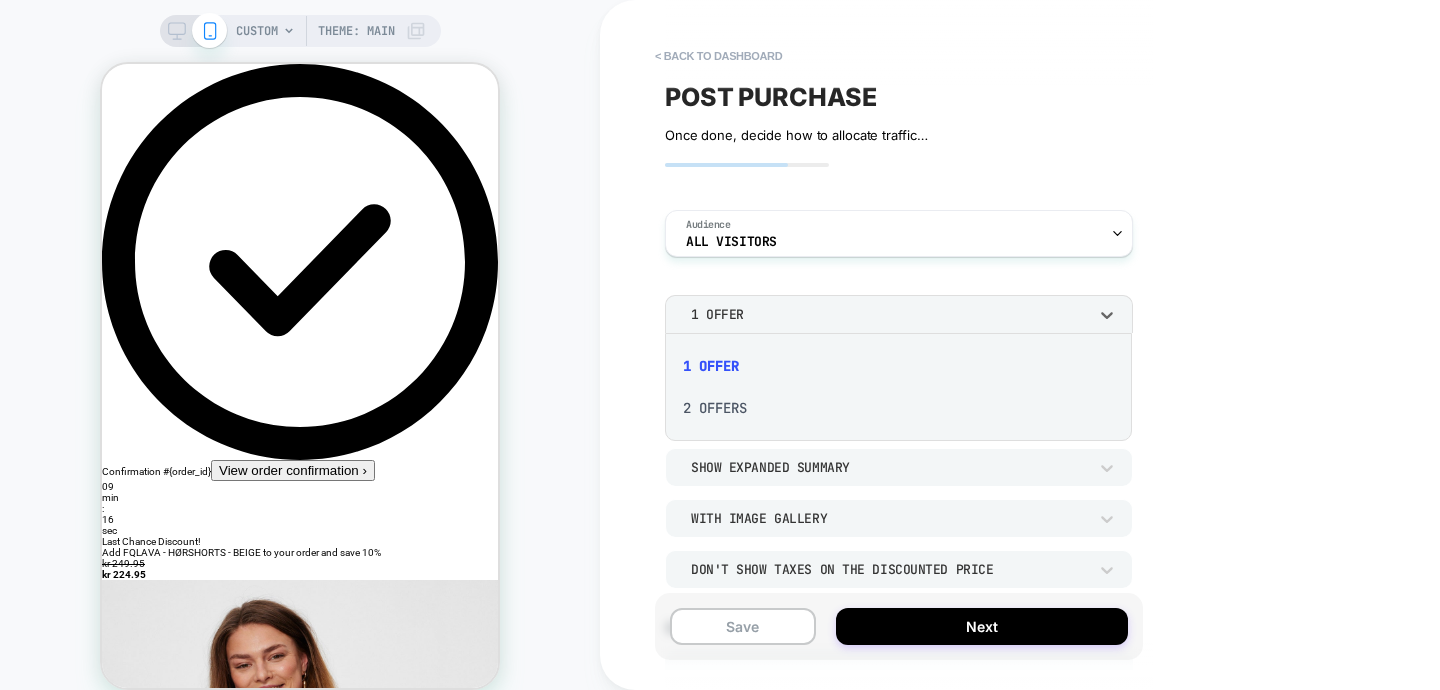 click at bounding box center [720, 345] 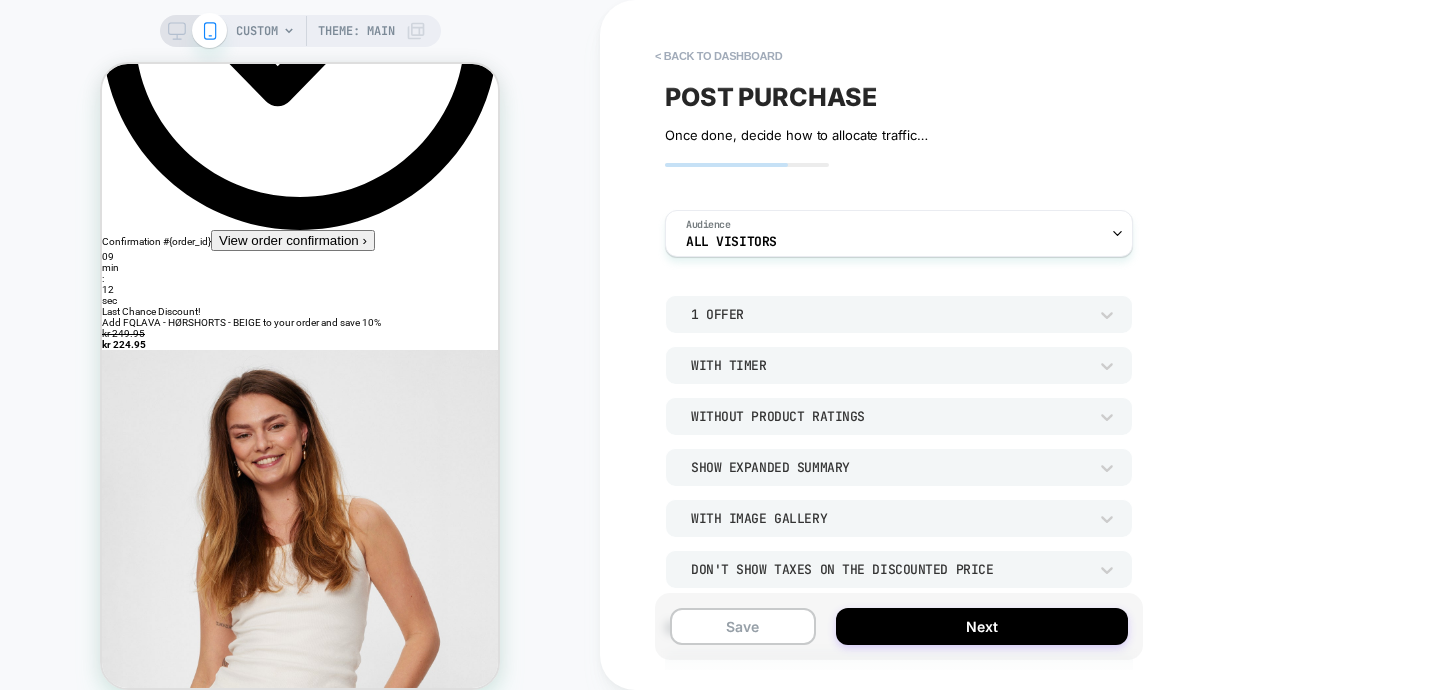 scroll, scrollTop: 0, scrollLeft: 0, axis: both 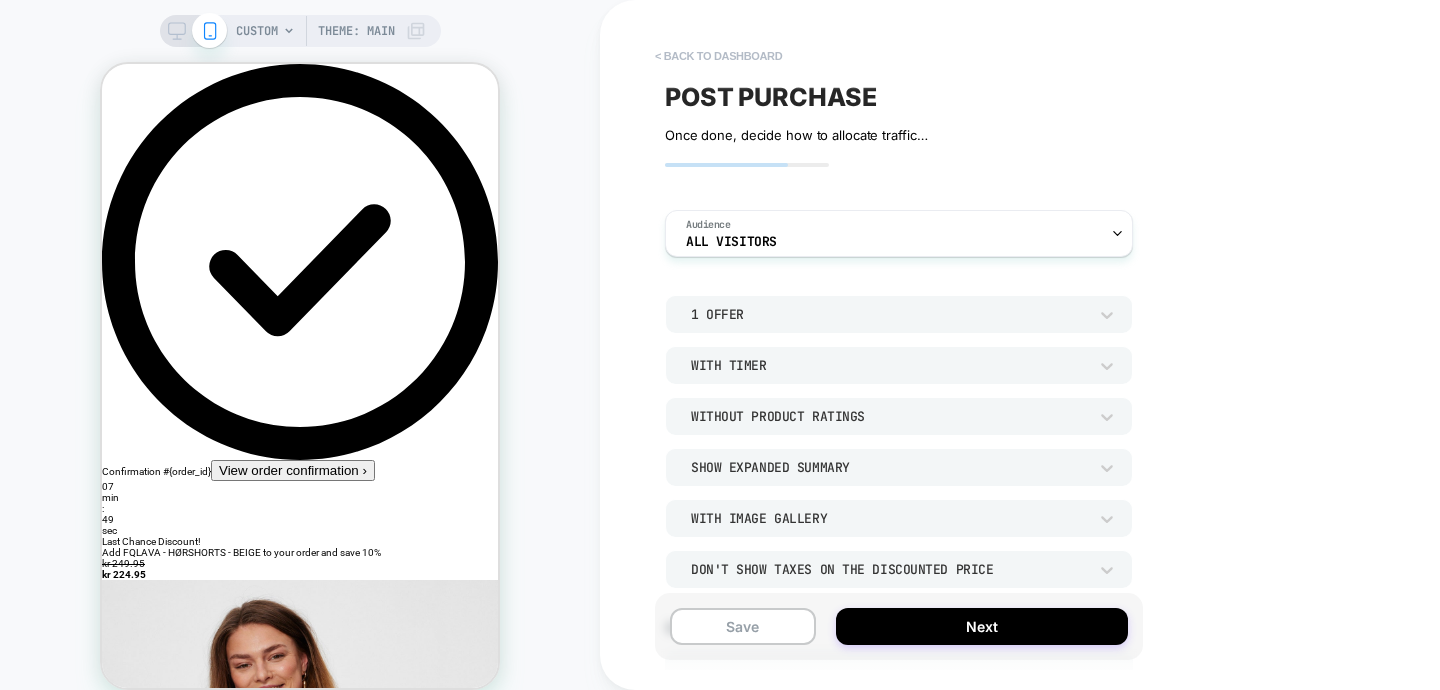 click on "< back to dashboard" at bounding box center (718, 56) 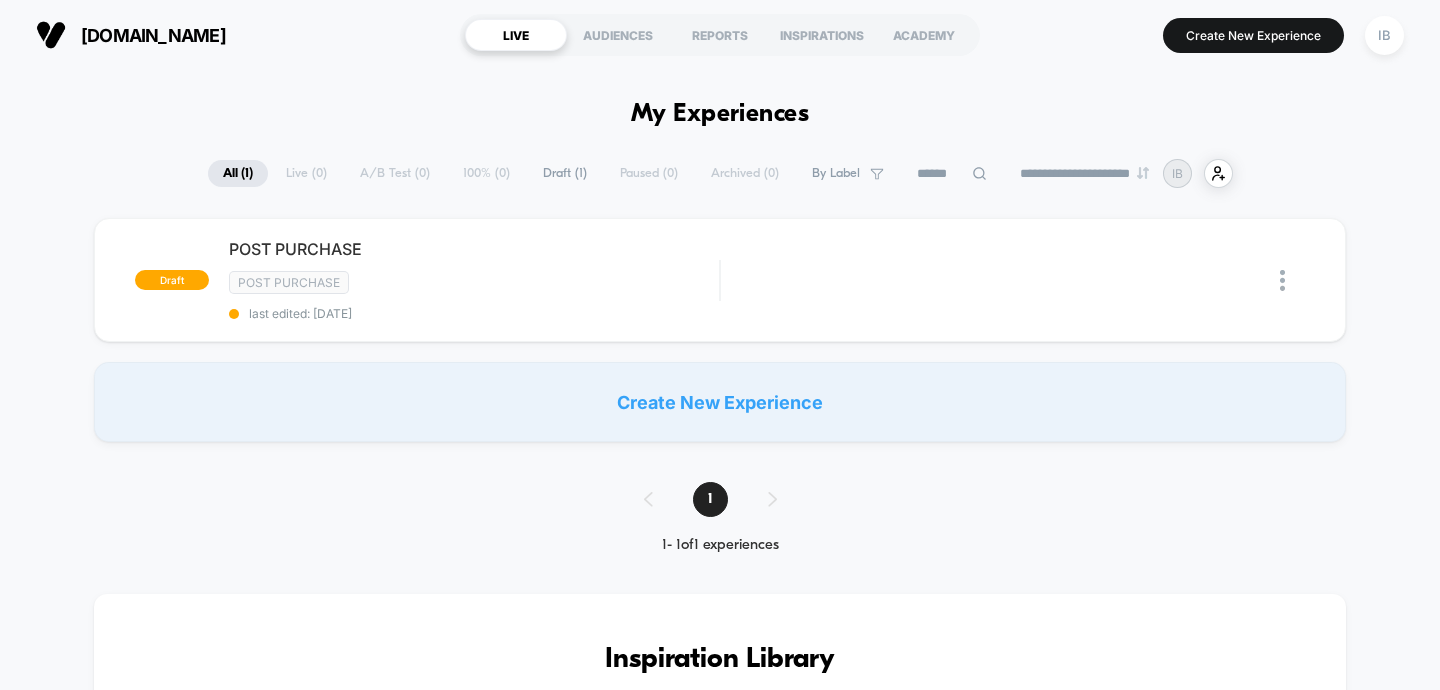 scroll, scrollTop: 0, scrollLeft: 0, axis: both 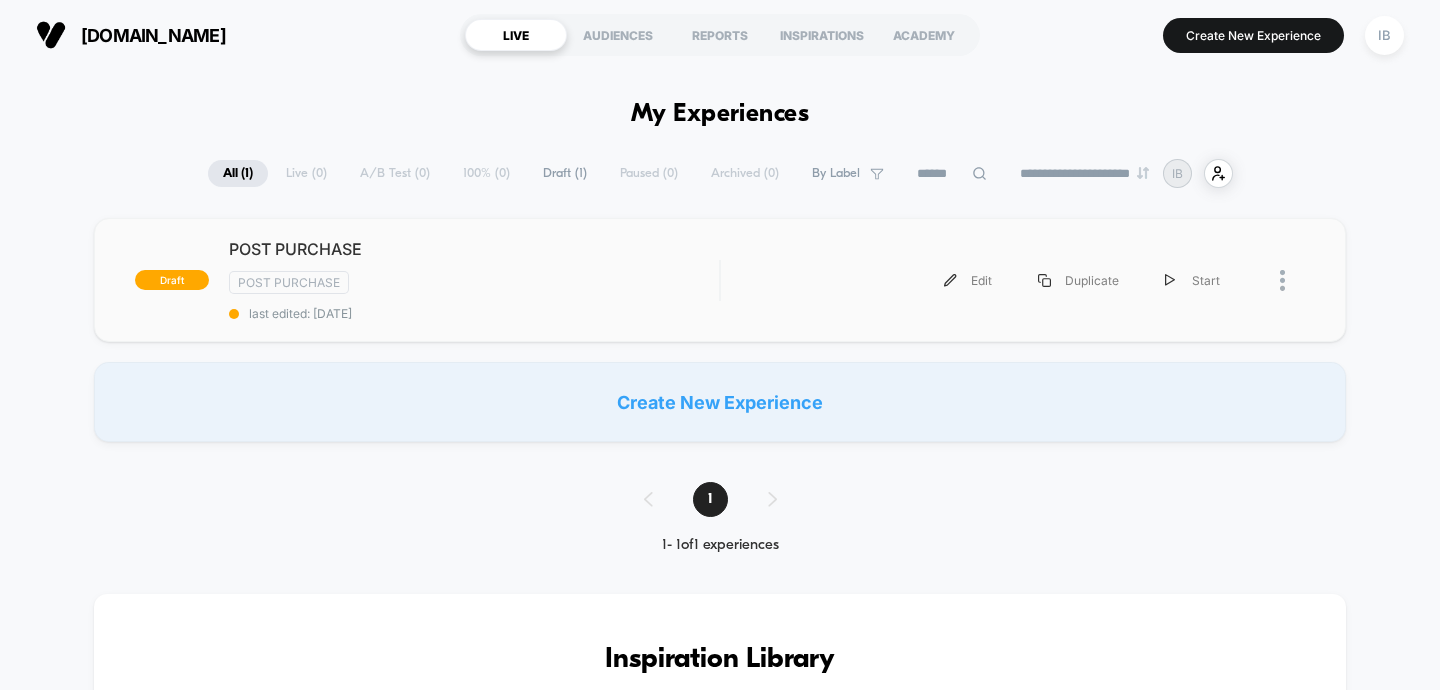 click at bounding box center [1274, 280] 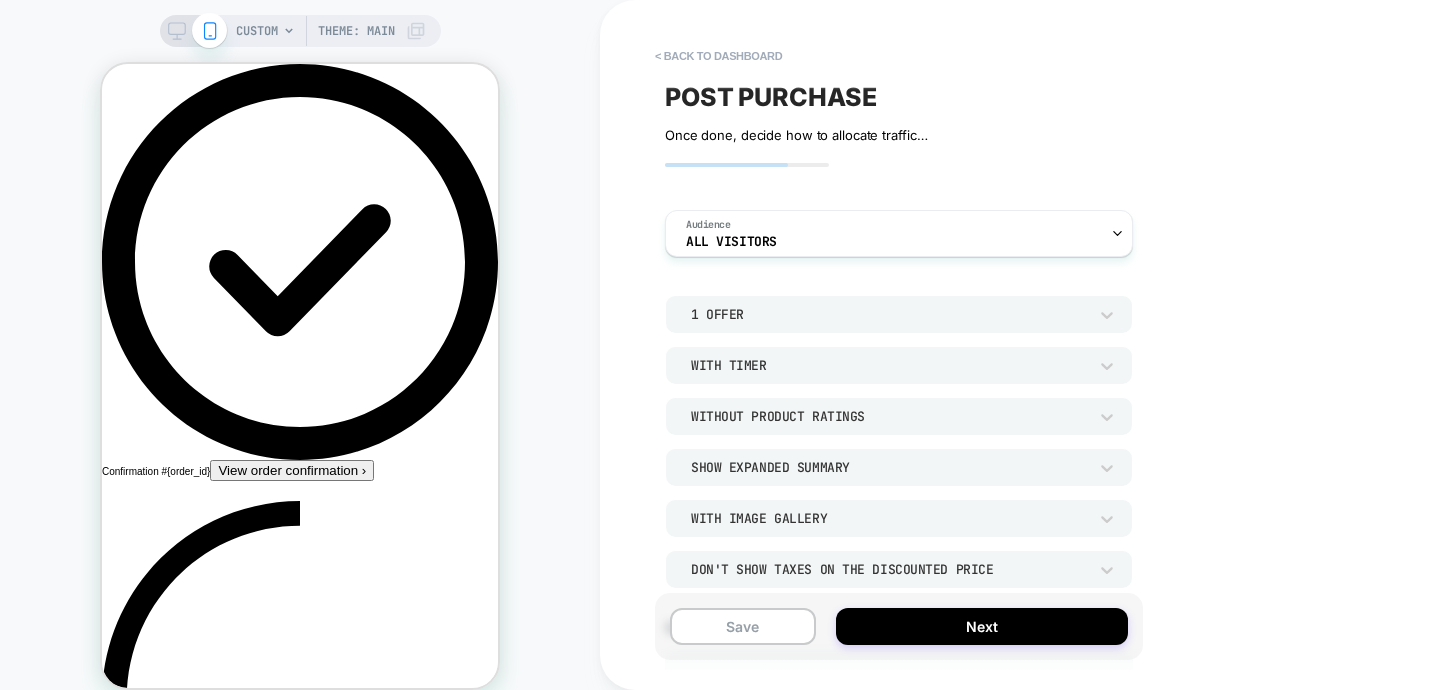scroll, scrollTop: 0, scrollLeft: 0, axis: both 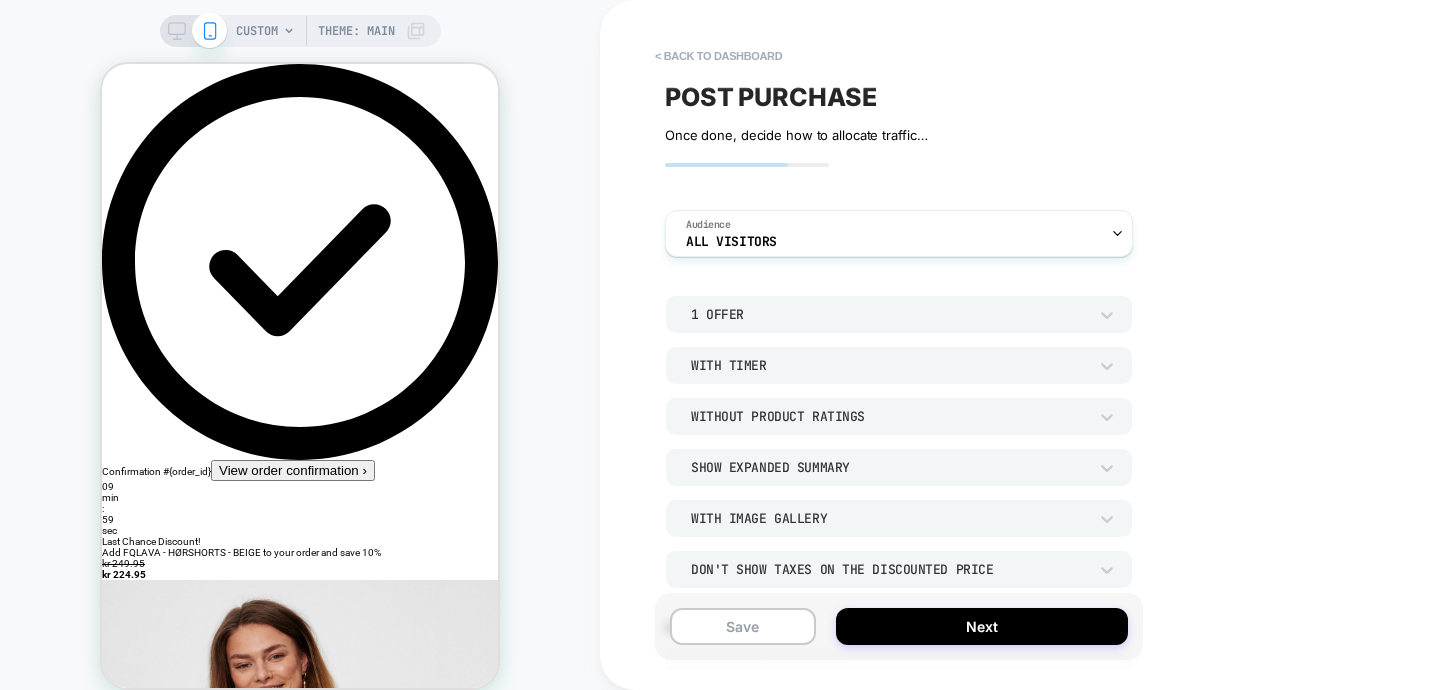 drag, startPoint x: 749, startPoint y: 628, endPoint x: 749, endPoint y: 391, distance: 237 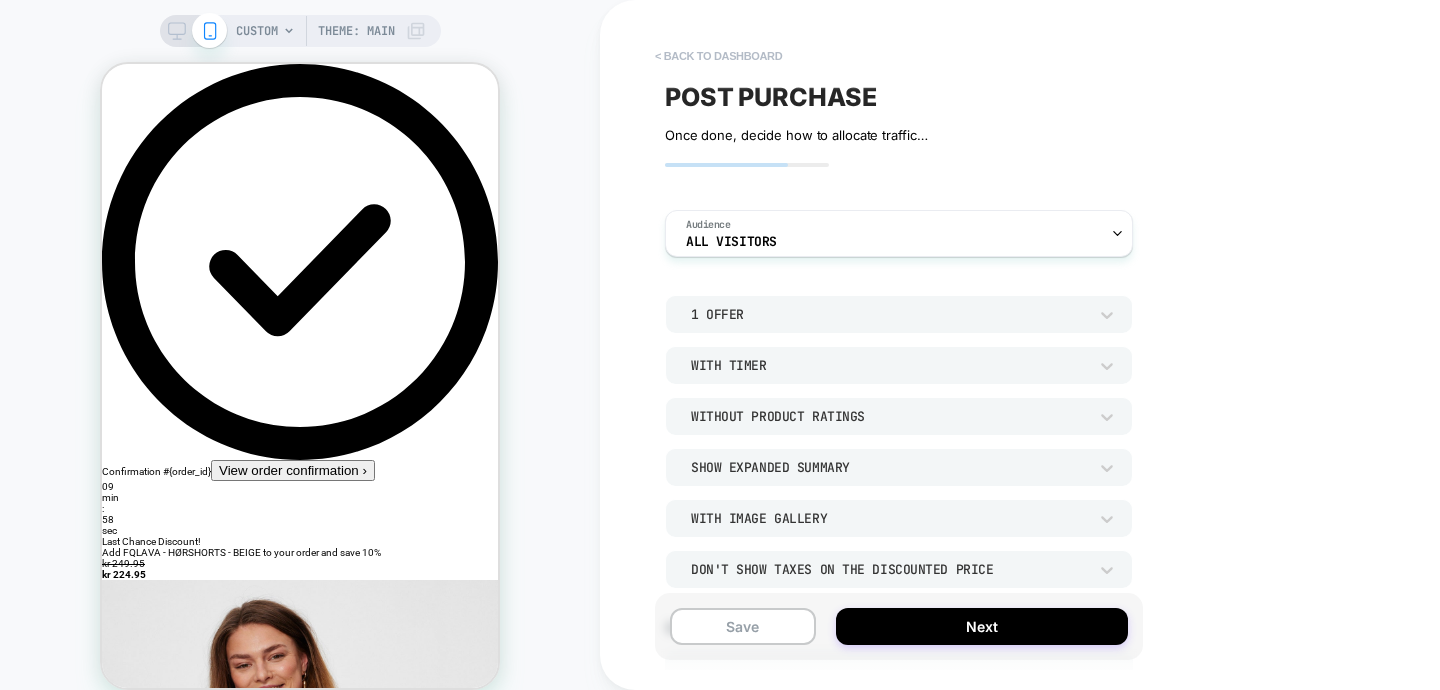 click on "< back to dashboard" at bounding box center [718, 56] 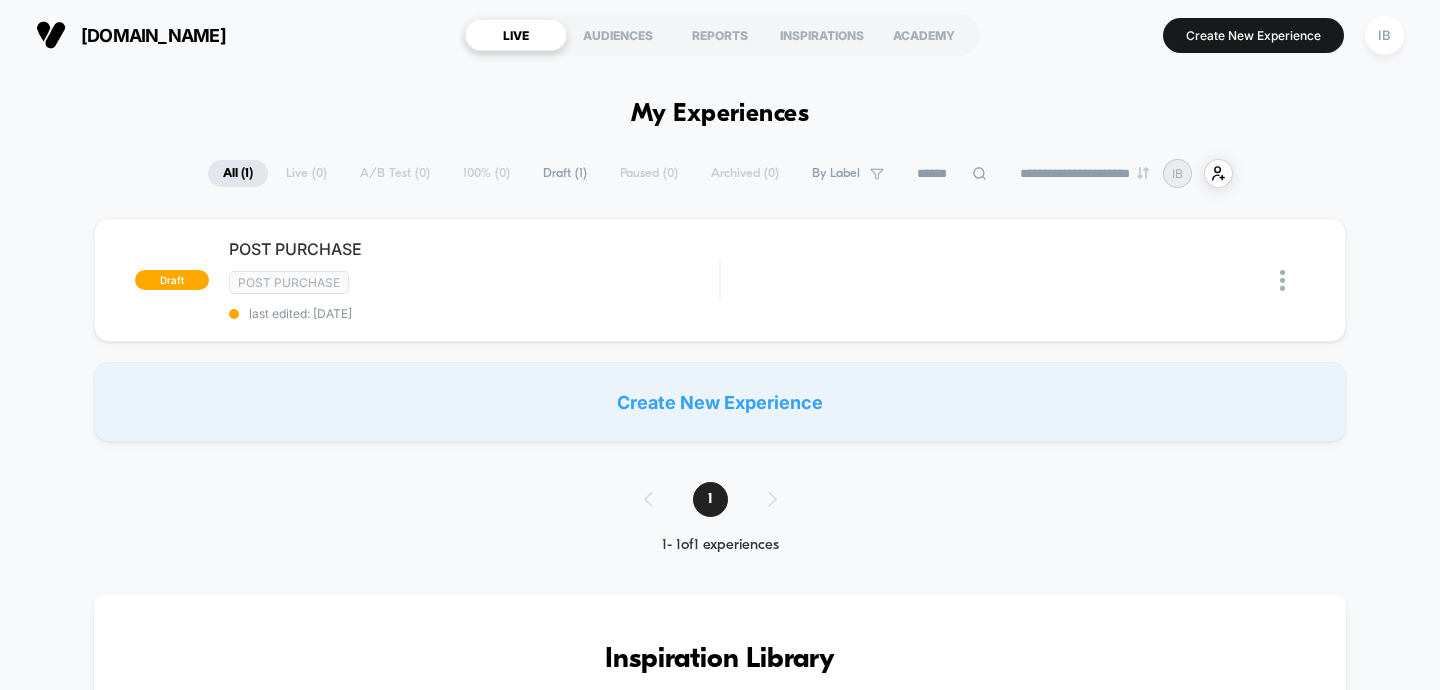 scroll, scrollTop: 0, scrollLeft: 0, axis: both 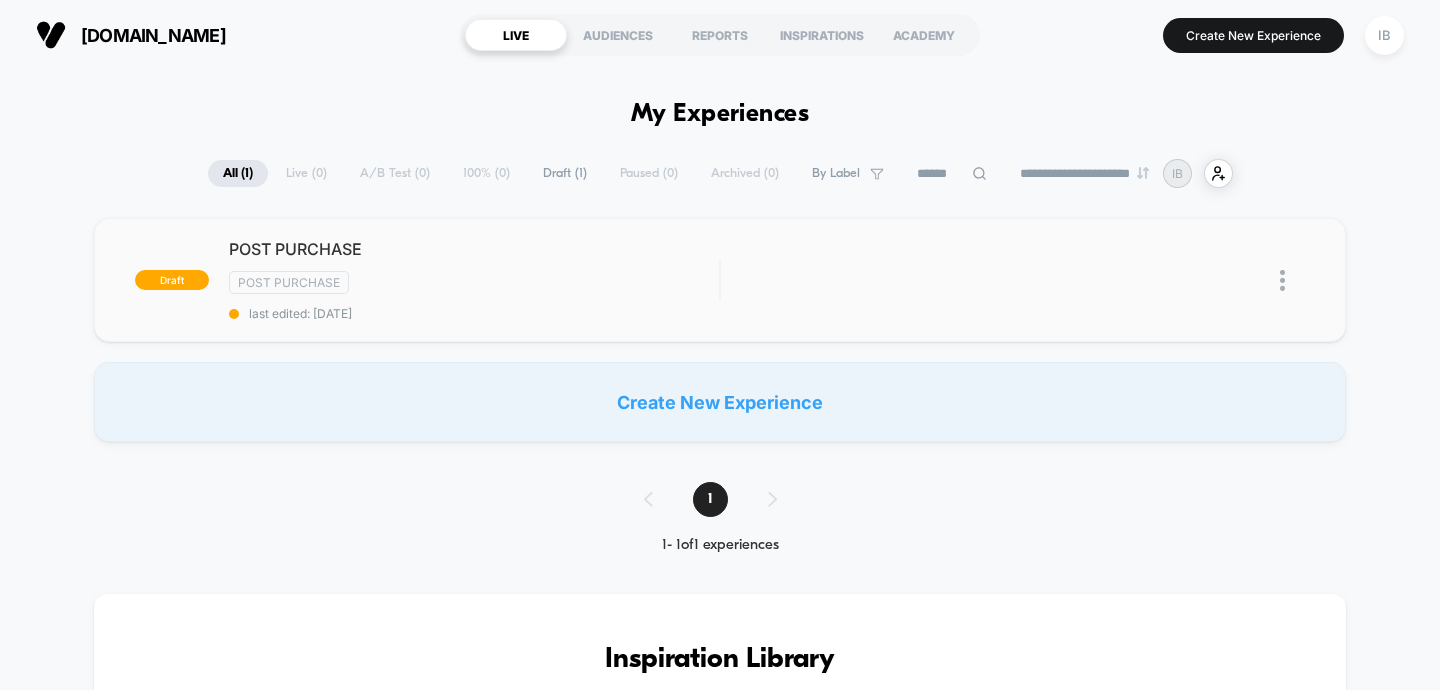 click at bounding box center (1282, 280) 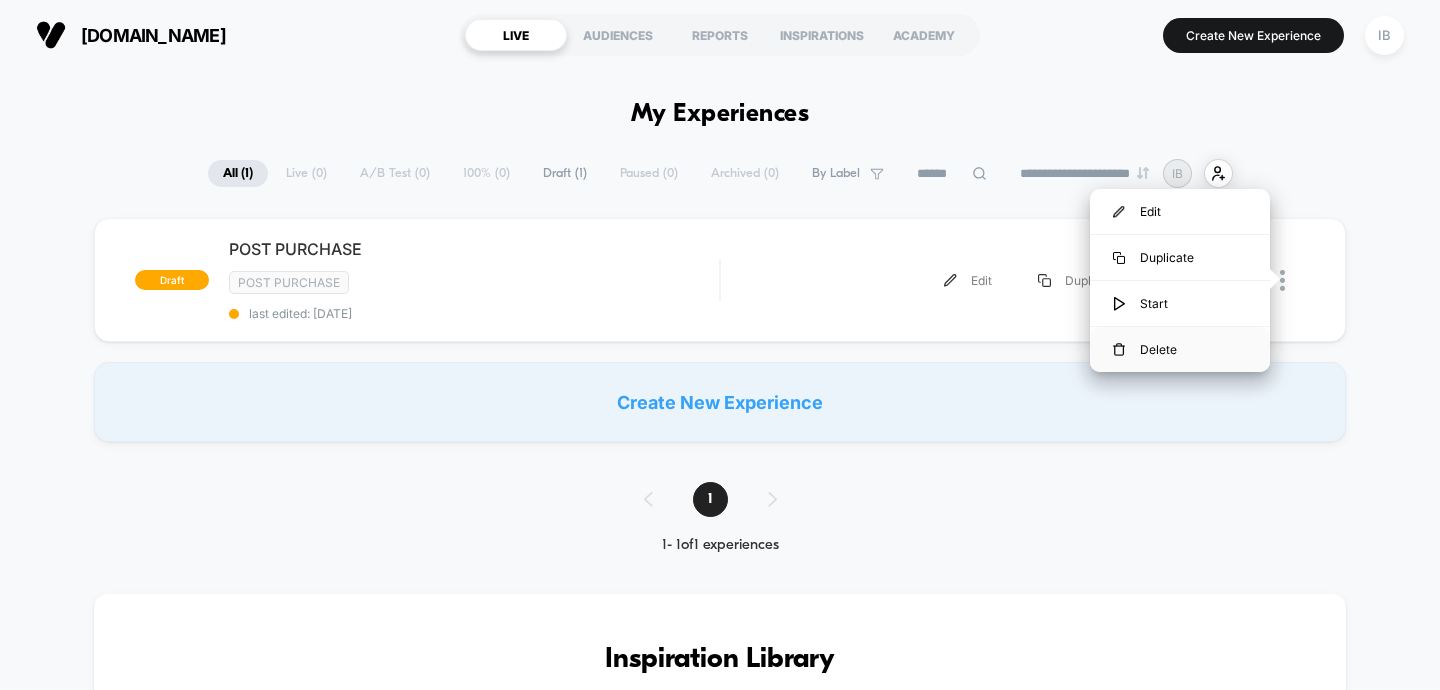 click on "Delete" at bounding box center [1180, 349] 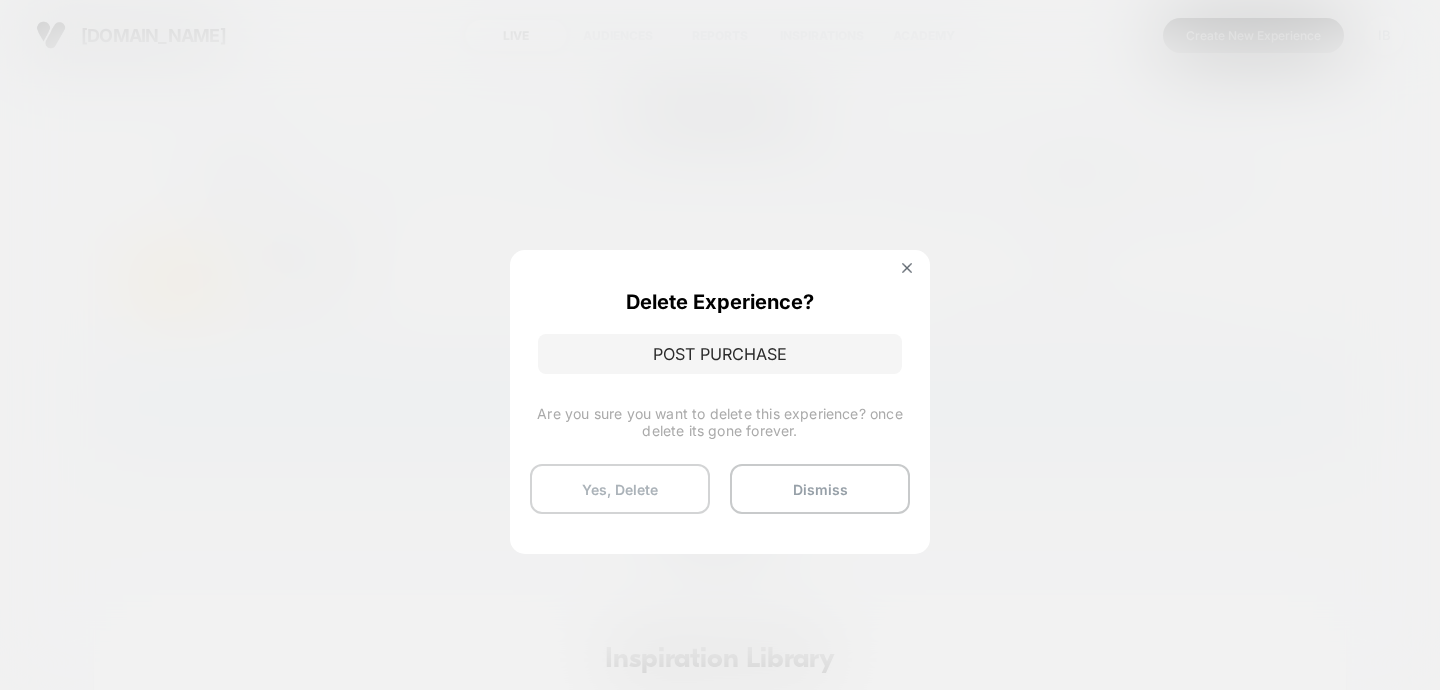 click on "Yes, Delete" at bounding box center (620, 489) 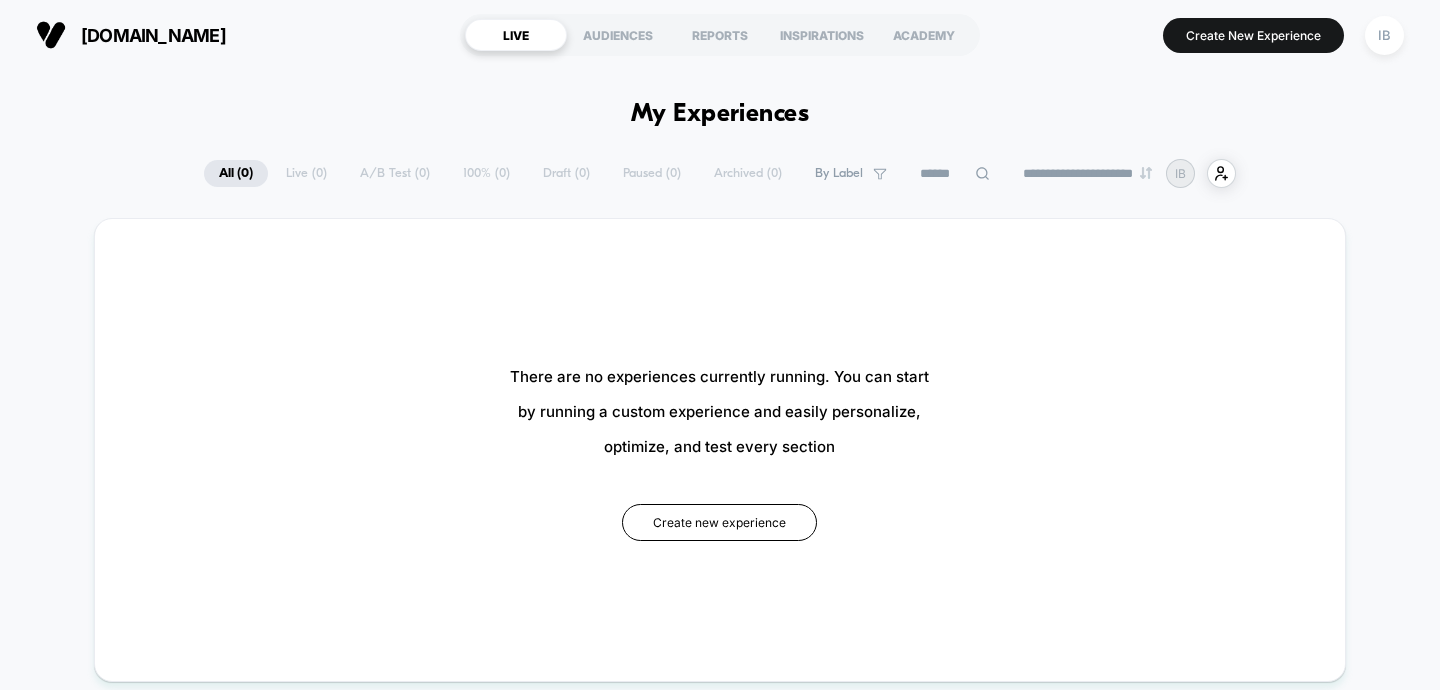 scroll, scrollTop: 0, scrollLeft: 0, axis: both 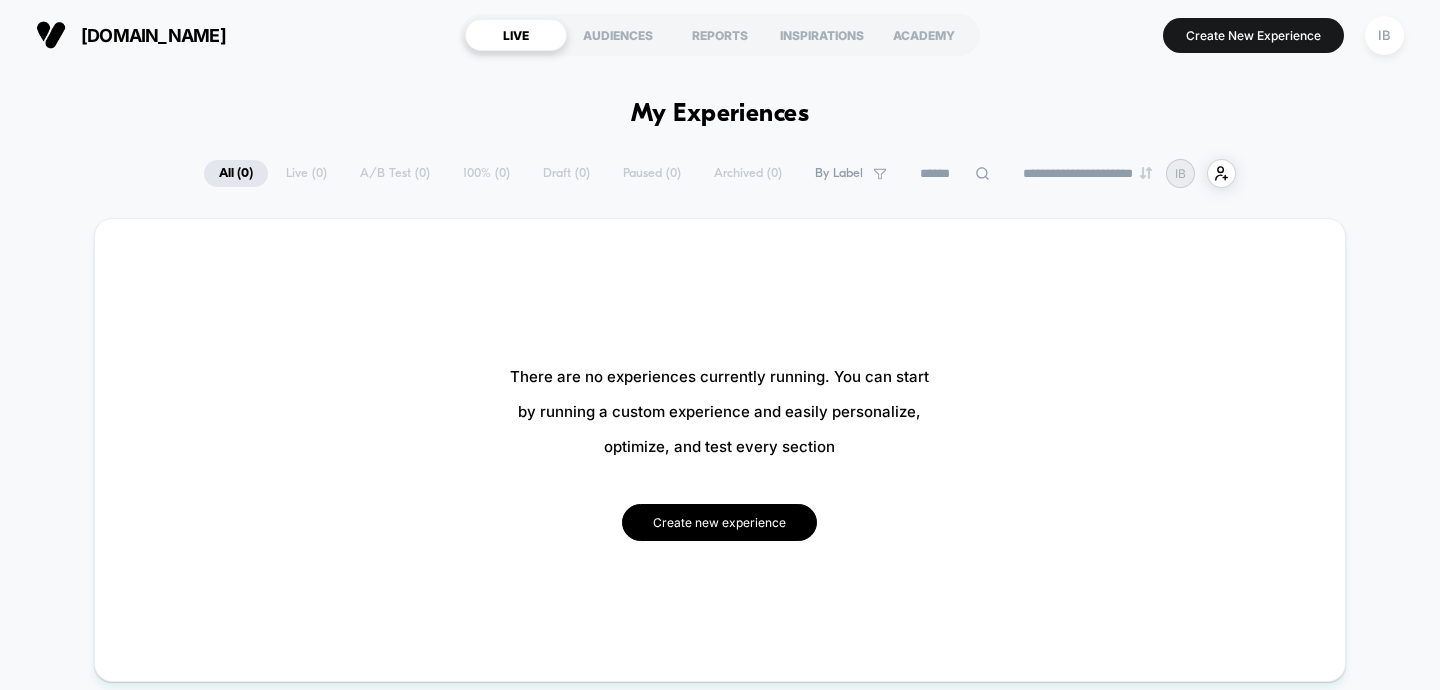 click on "Create new experience" at bounding box center (719, 522) 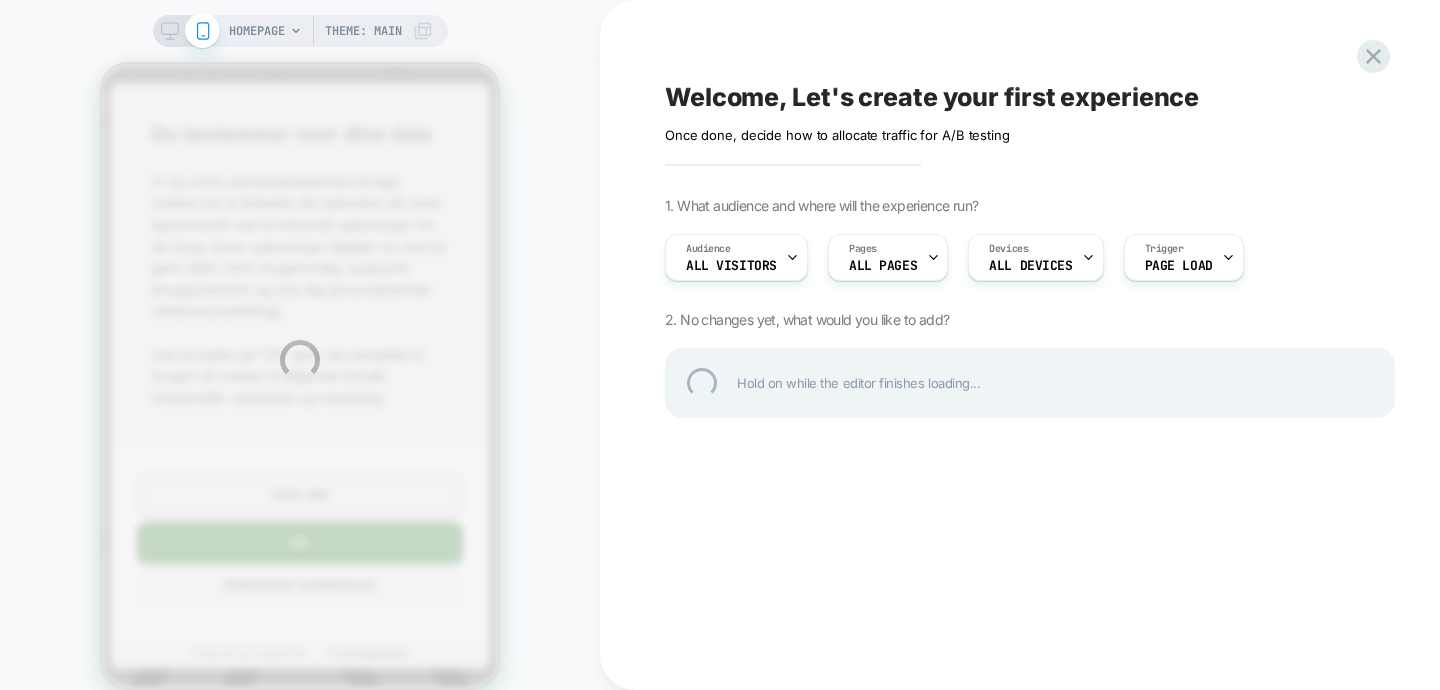 scroll, scrollTop: 0, scrollLeft: 0, axis: both 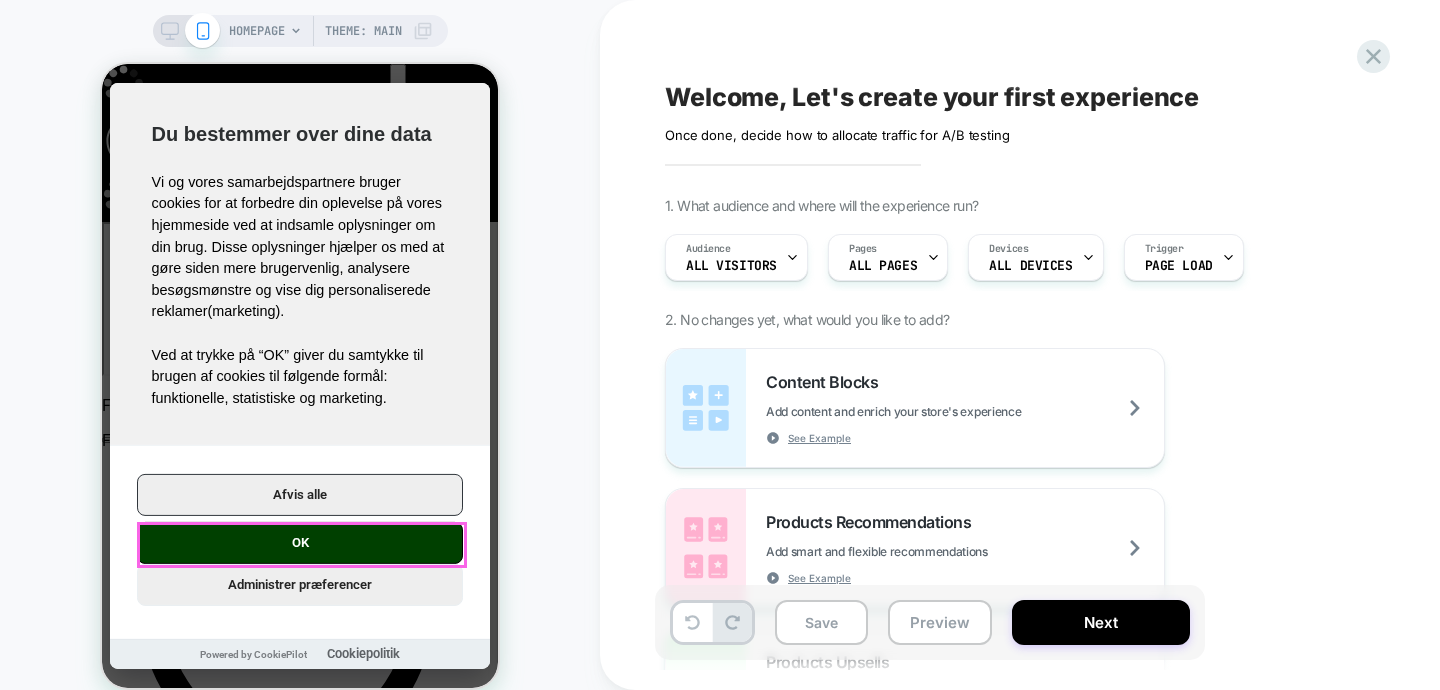 click on "OK" at bounding box center [300, 543] 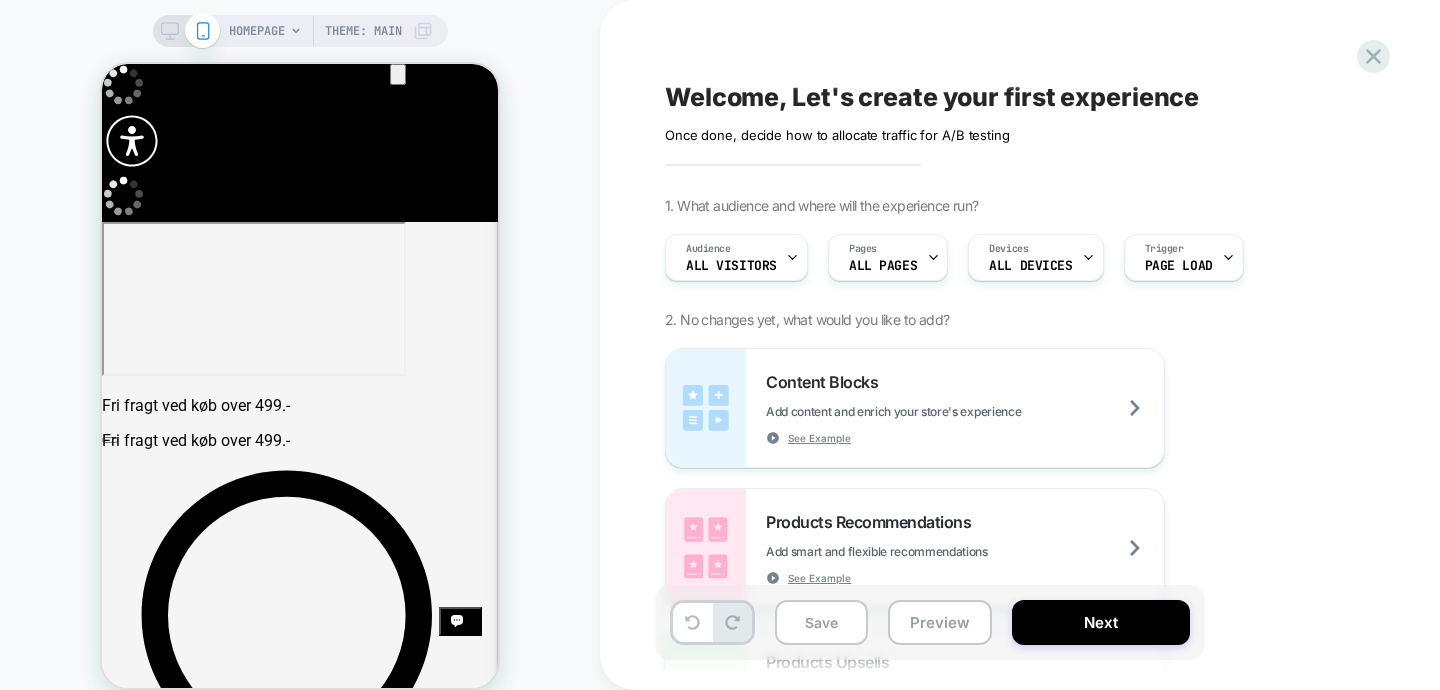 click on "HOMEPAGE Theme: MAIN" at bounding box center [300, 360] 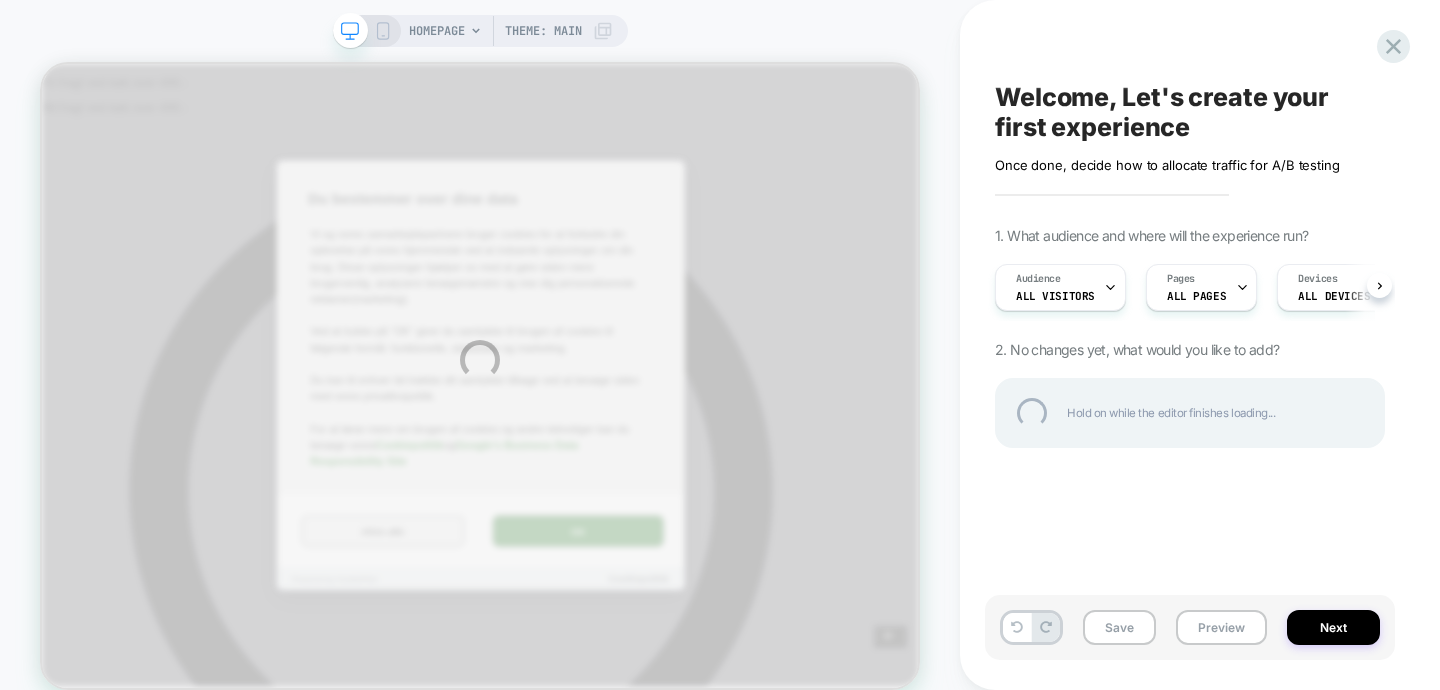 scroll, scrollTop: 0, scrollLeft: 0, axis: both 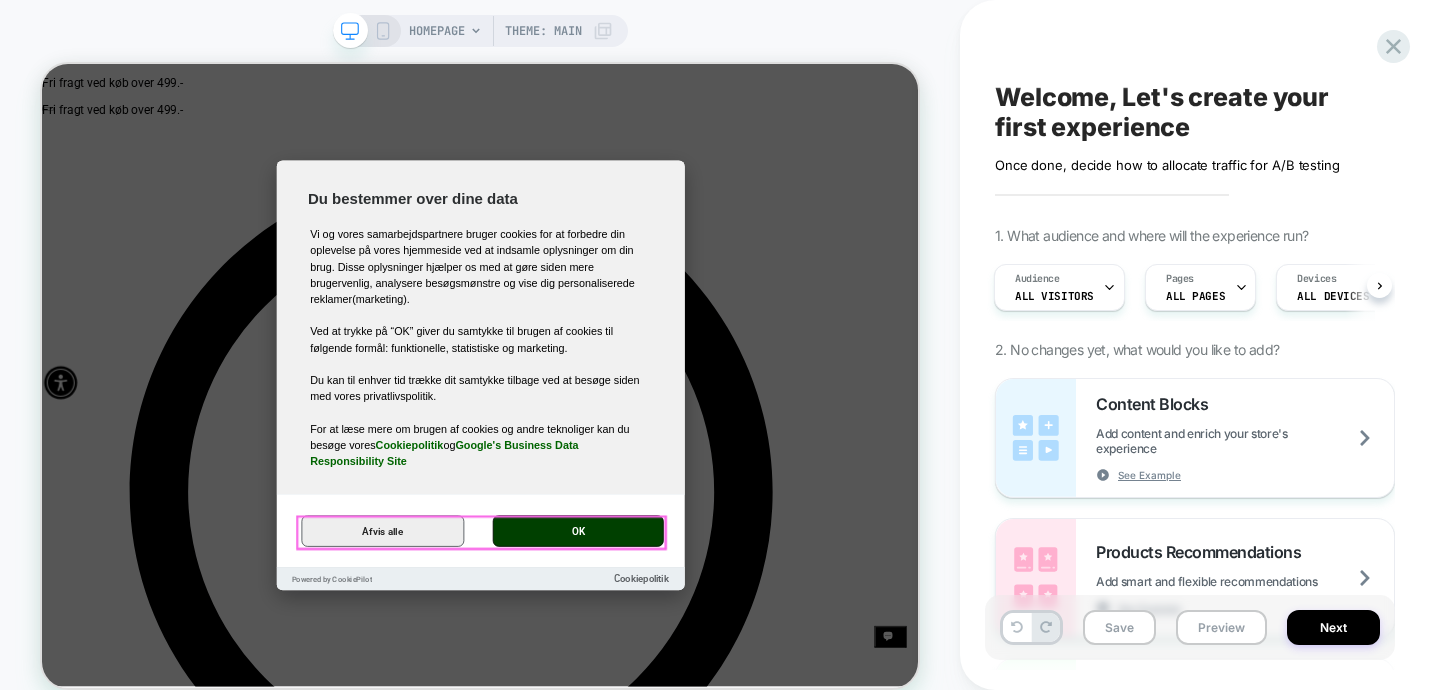 click on "OK" at bounding box center [757, 687] 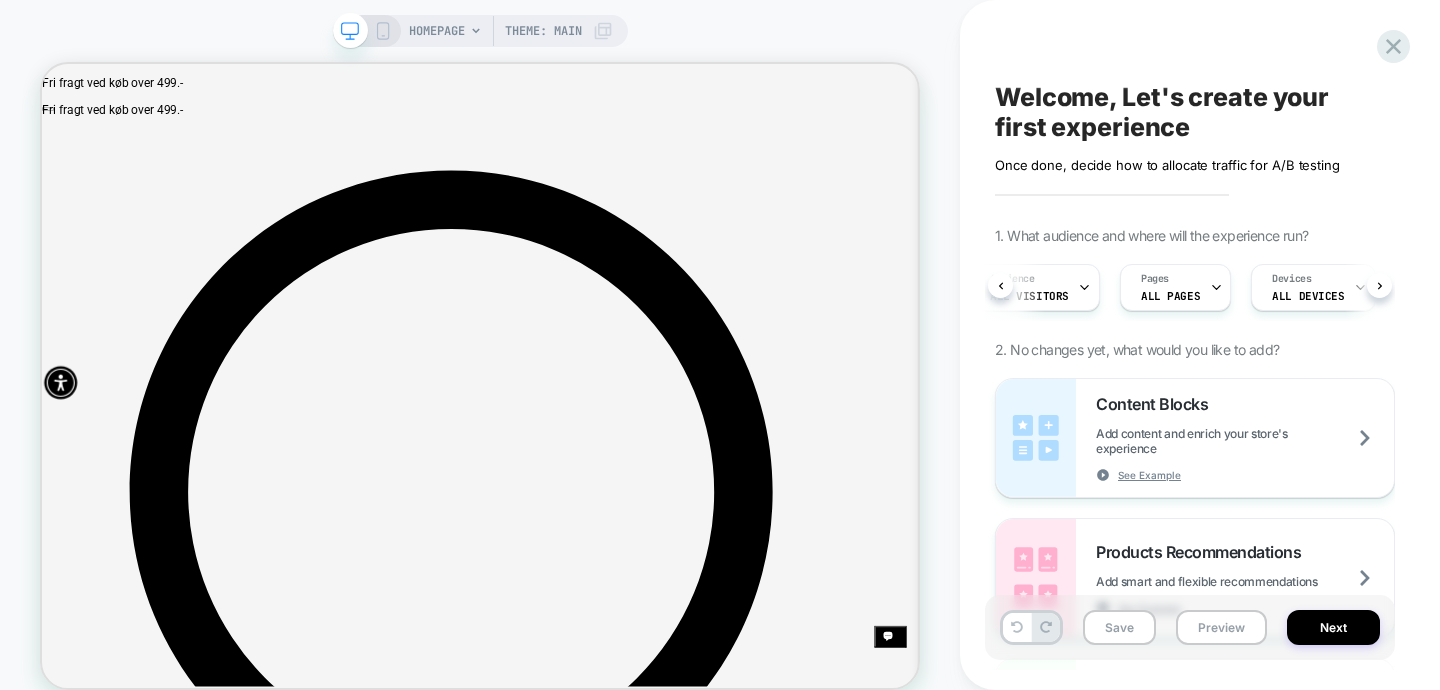 scroll, scrollTop: 0, scrollLeft: 211, axis: horizontal 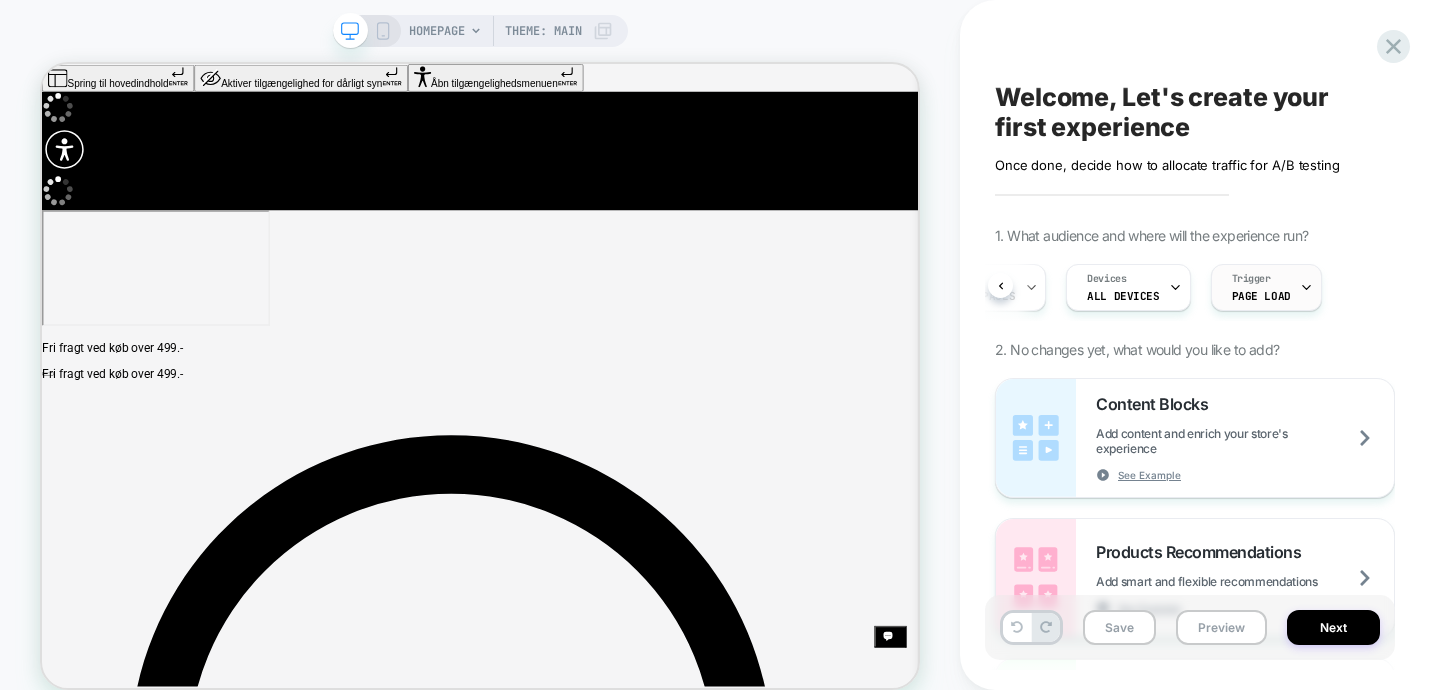 click on "Page Load" at bounding box center [1261, 296] 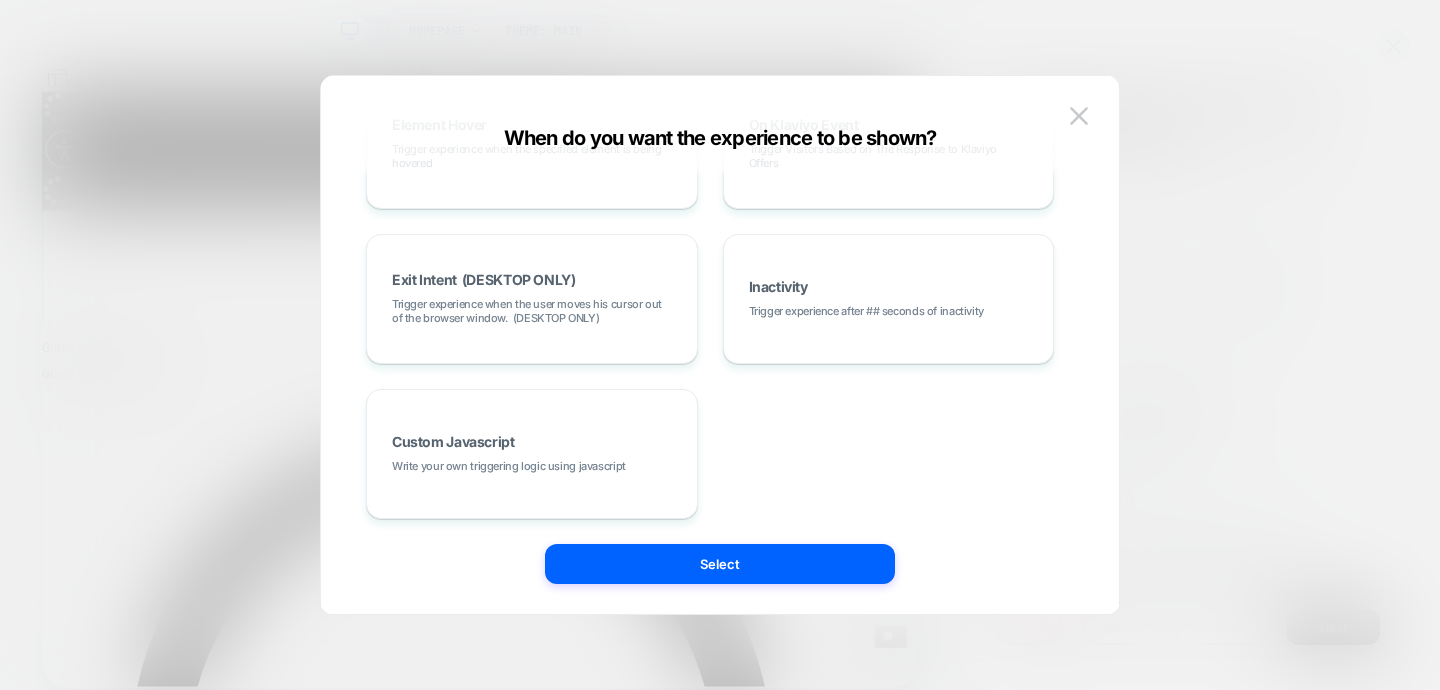 scroll, scrollTop: 412, scrollLeft: 0, axis: vertical 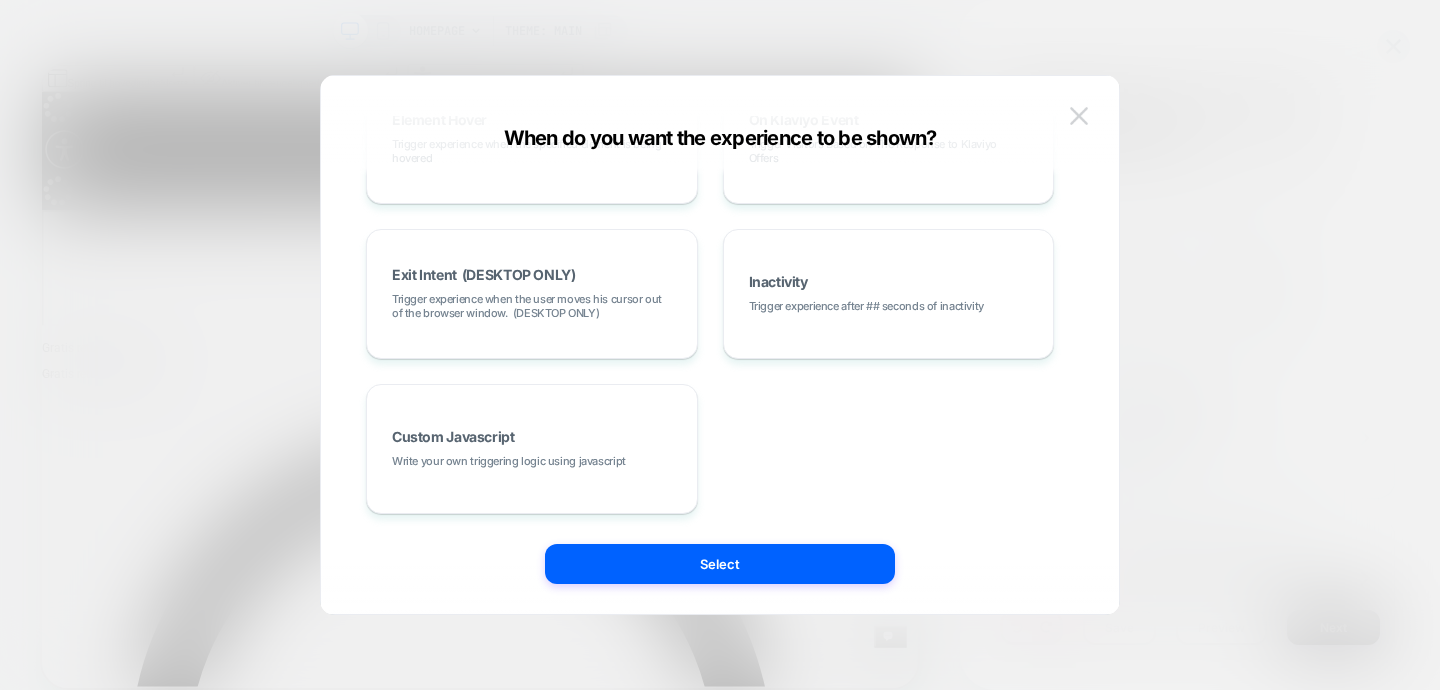 click at bounding box center [1079, 115] 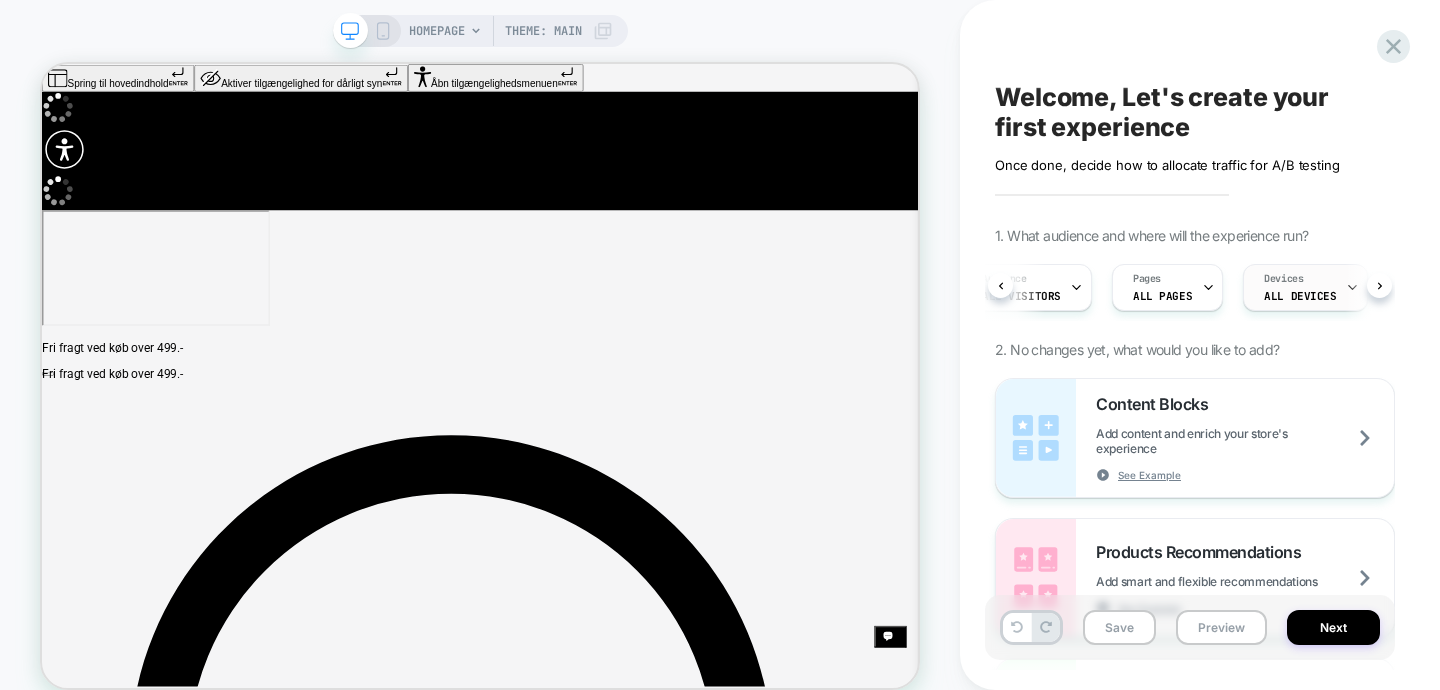 scroll, scrollTop: 0, scrollLeft: 25, axis: horizontal 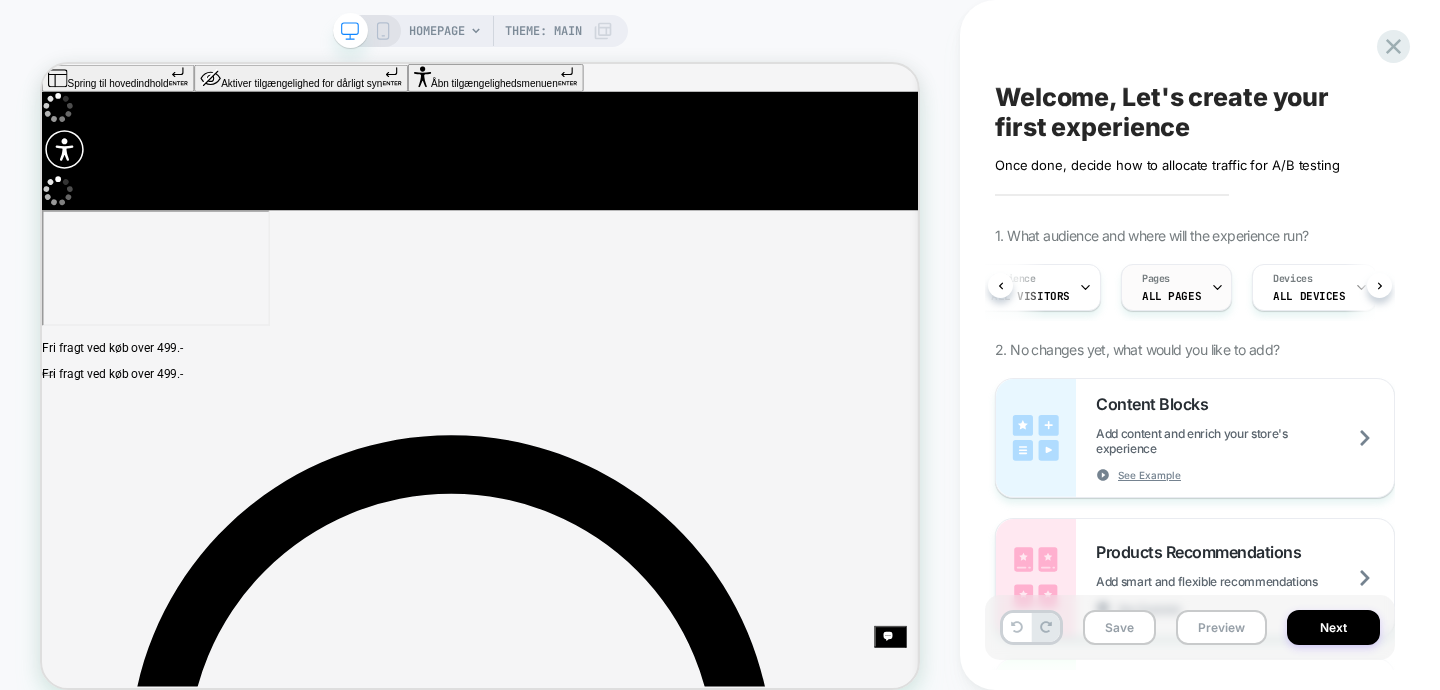 click on "ALL PAGES" at bounding box center (1171, 296) 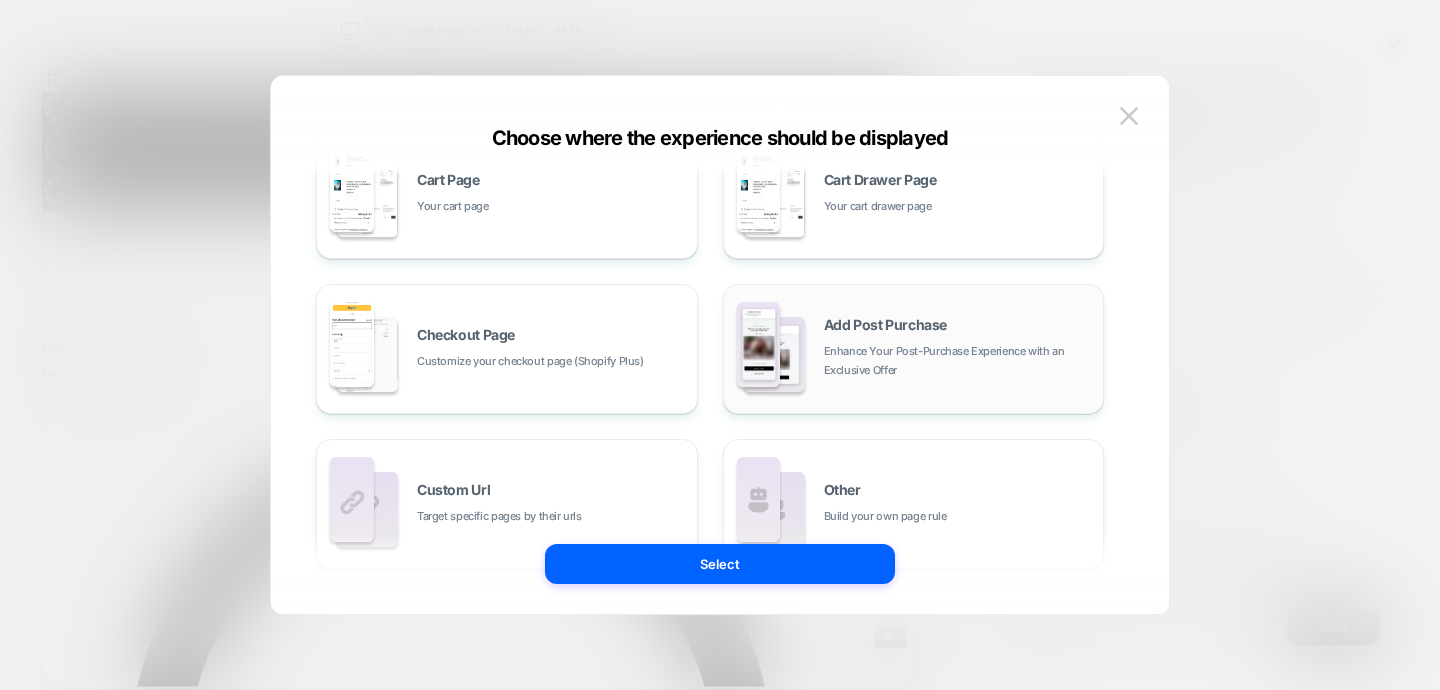 scroll, scrollTop: 412, scrollLeft: 0, axis: vertical 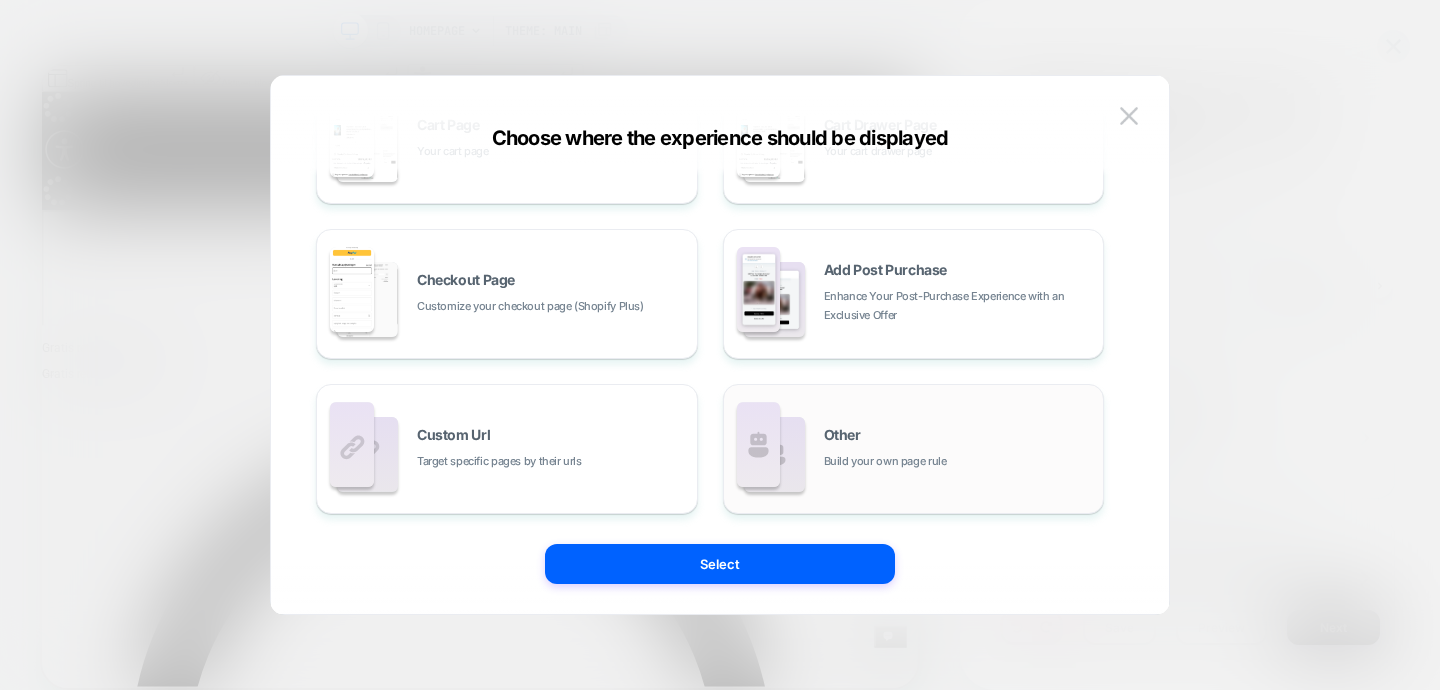 click on "Other Build your own page rule" at bounding box center [914, 449] 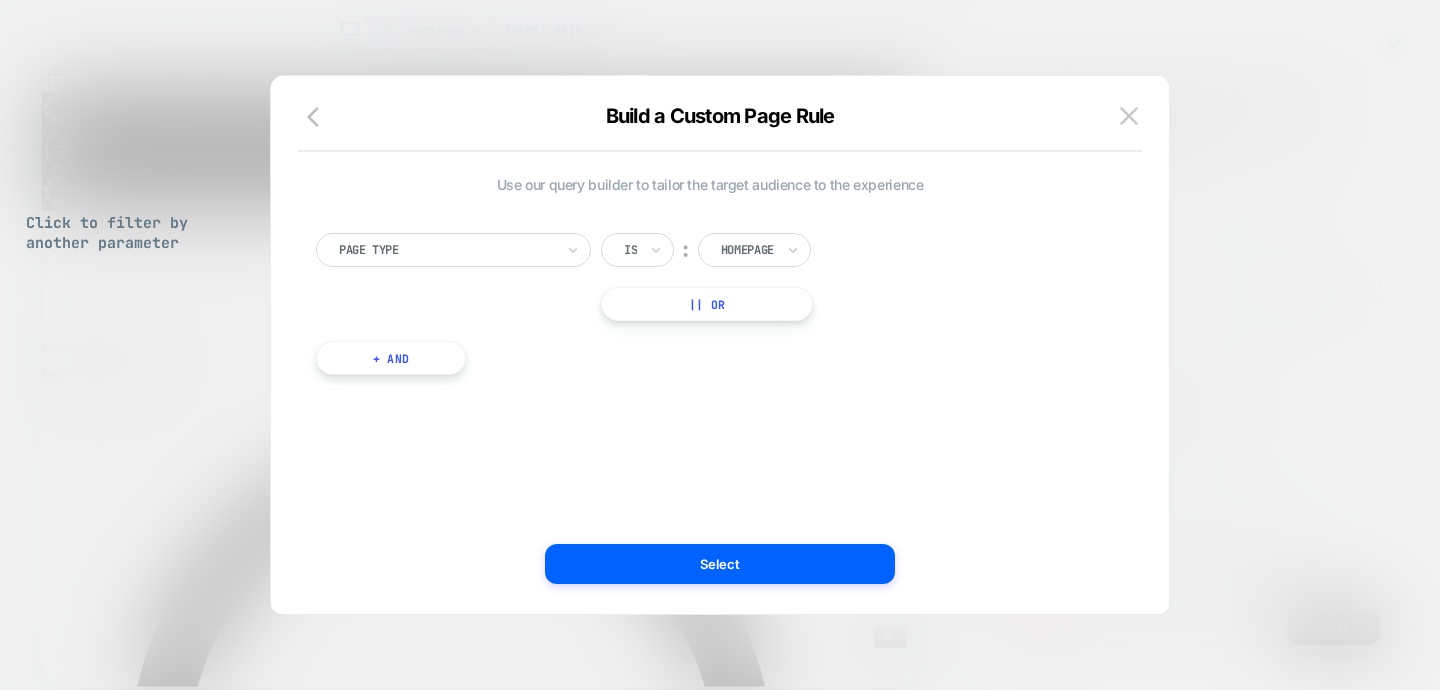 scroll, scrollTop: 0, scrollLeft: 0, axis: both 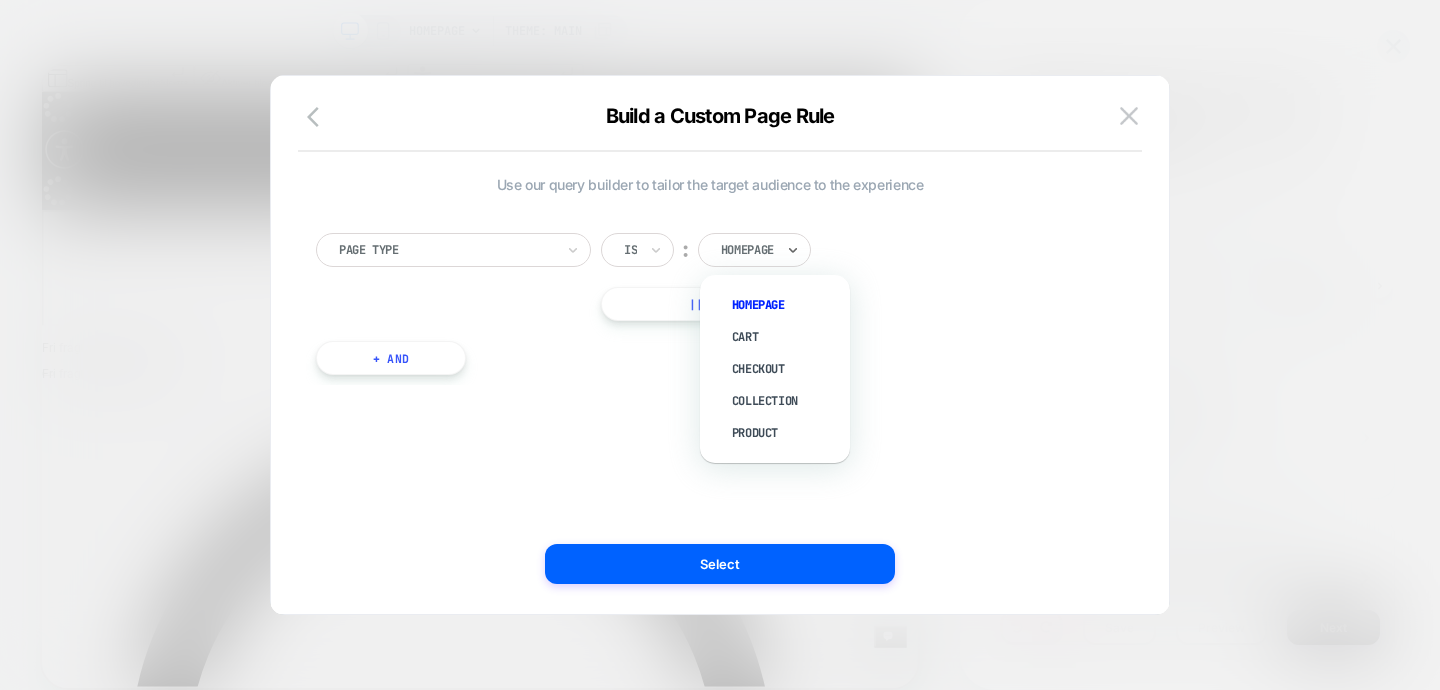 click at bounding box center (725, 250) 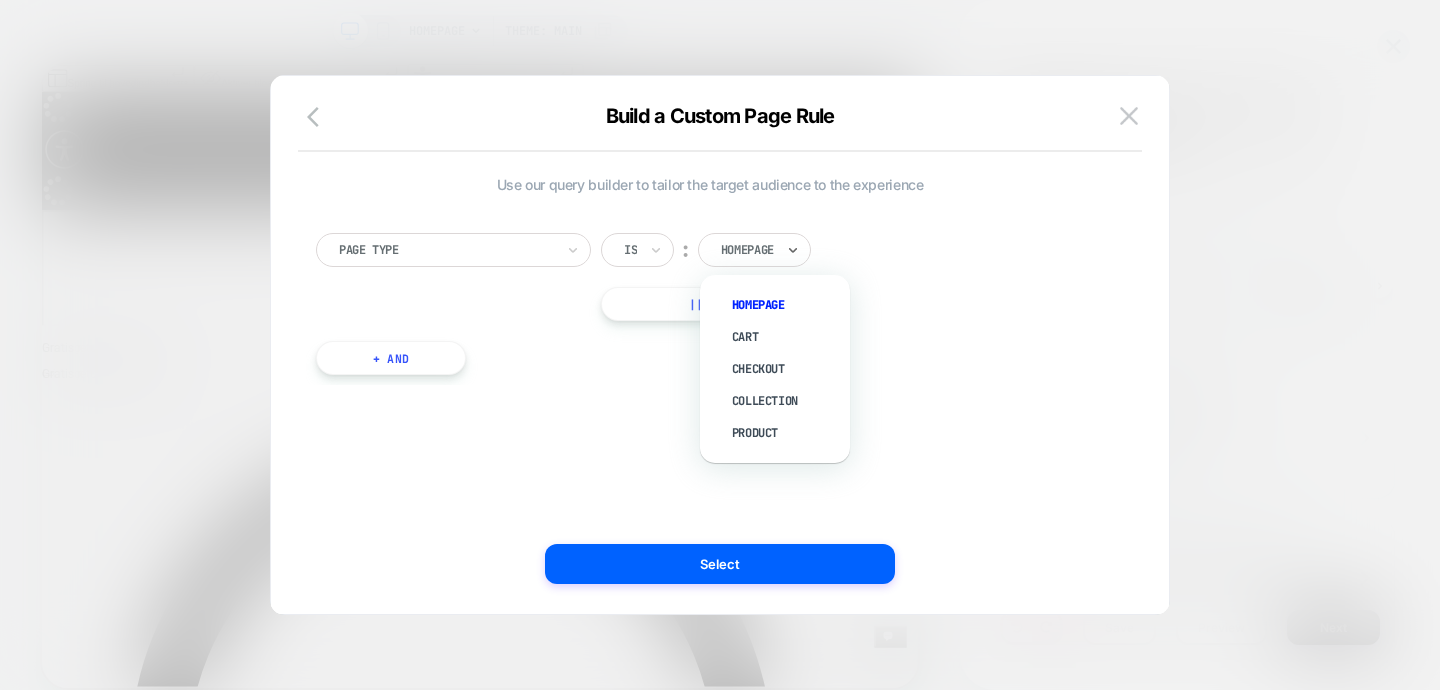 click on "Page Type Is ︰ option Checkout focused, 3 of 5. 5 results available. Use Up and Down to choose options, press Enter to select the currently focused option, press Escape to exit the menu, press Tab to select the option and exit the menu. Homepage Homepage Cart Checkout Collection Product || Or + And" at bounding box center [710, 294] 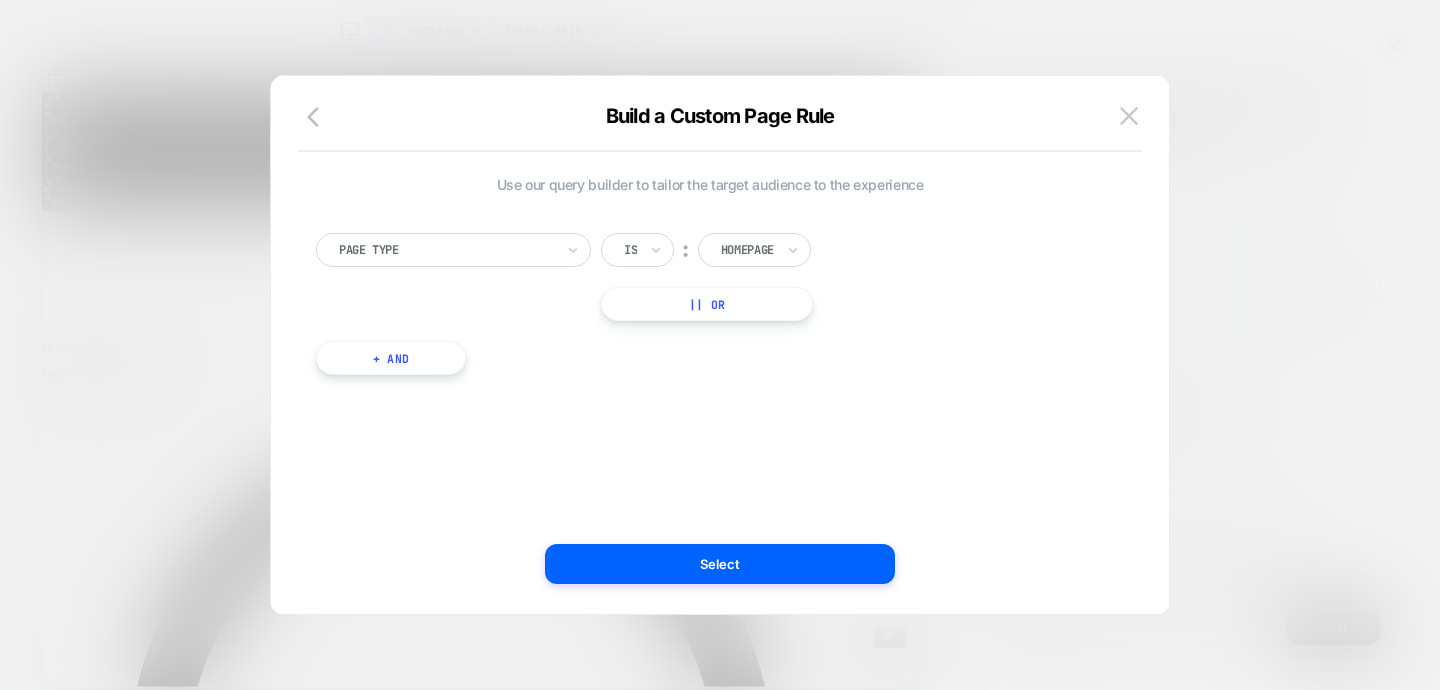 click on "+ And" at bounding box center (391, 358) 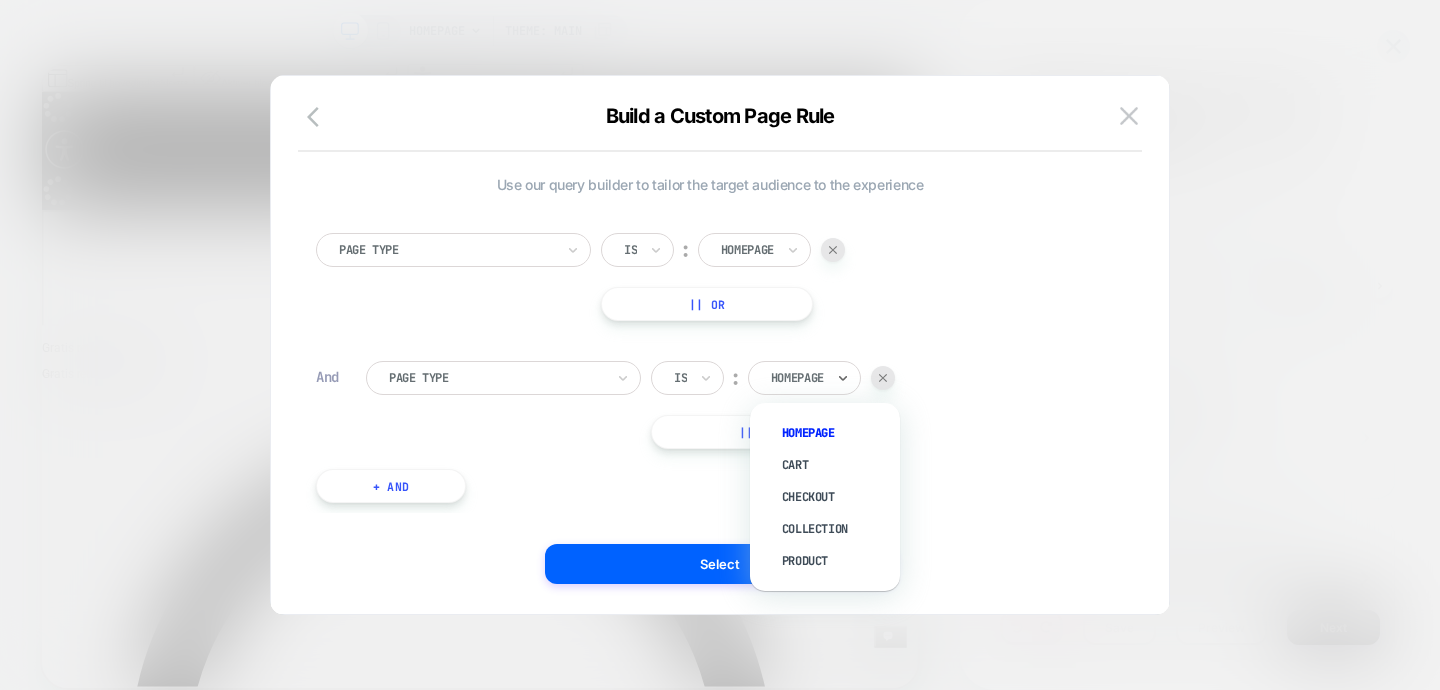 click at bounding box center [775, 378] 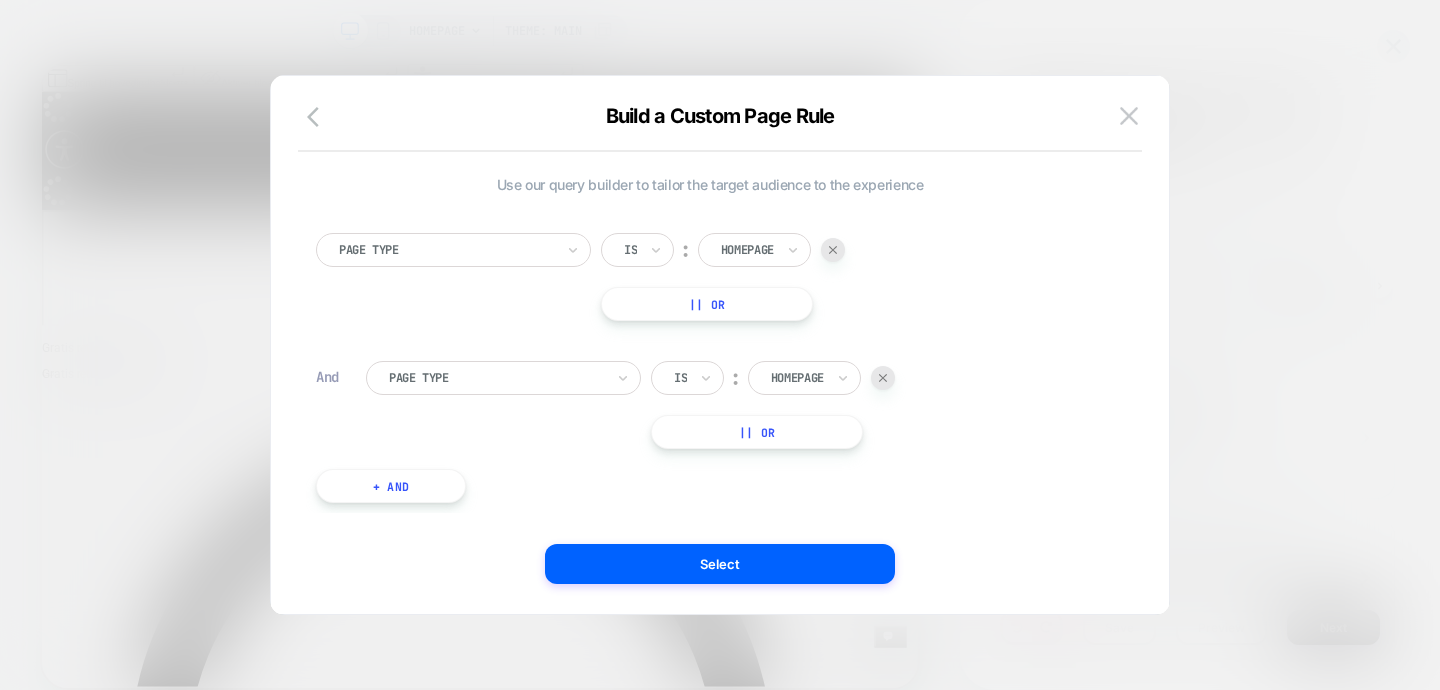 click at bounding box center [883, 378] 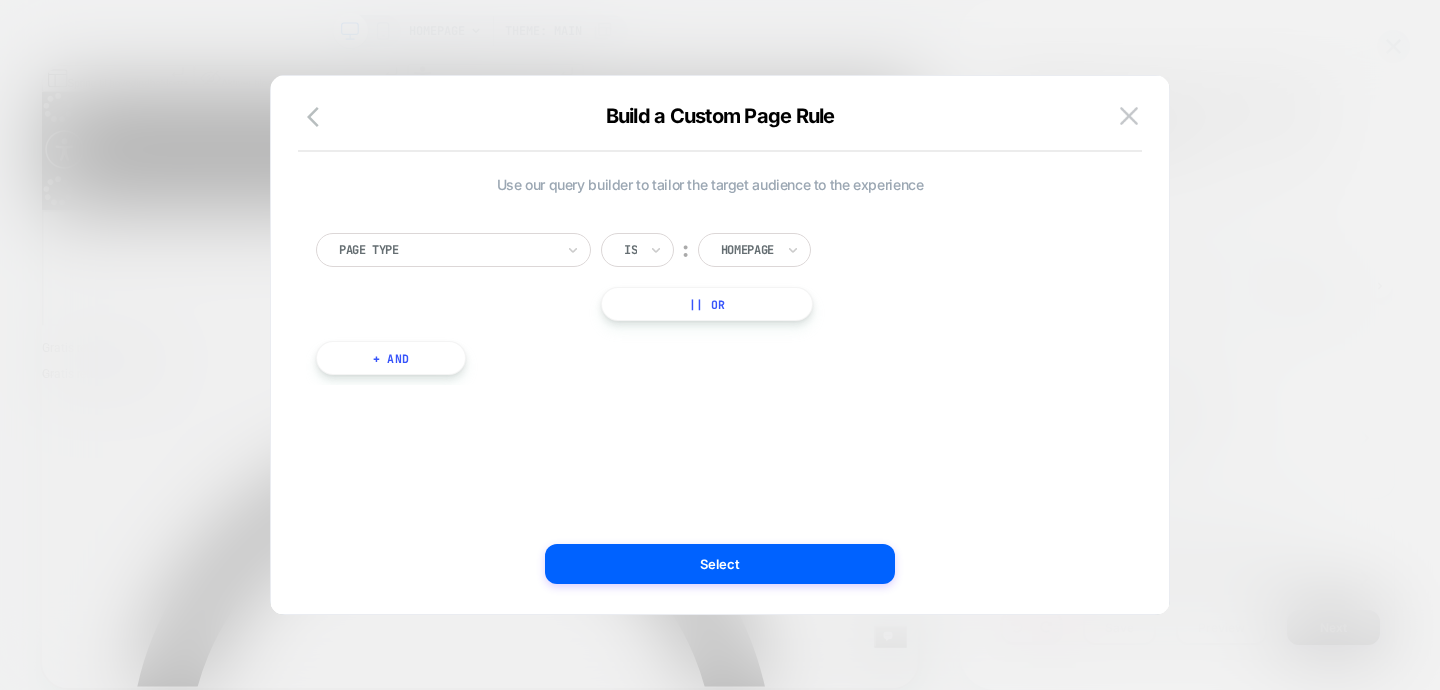 click on "Homepage" at bounding box center (747, 250) 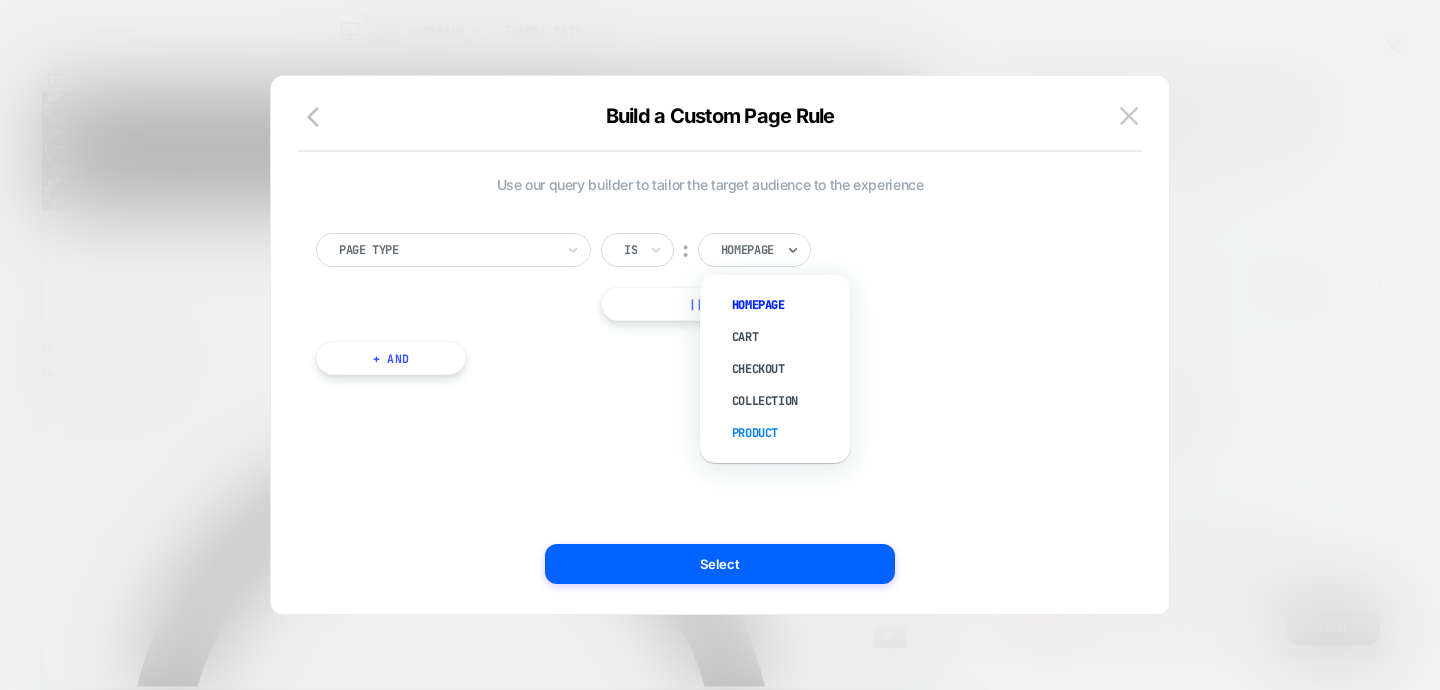 click on "Product" at bounding box center (785, 433) 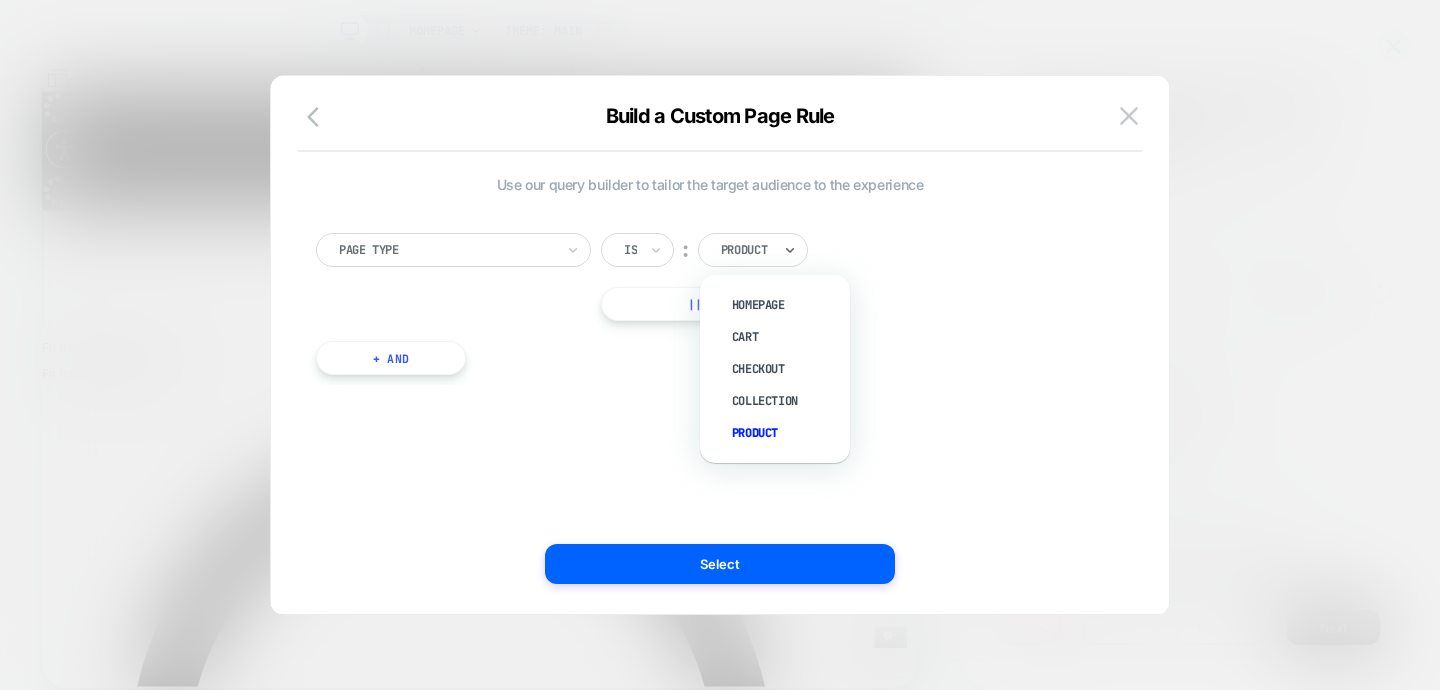 click at bounding box center [746, 250] 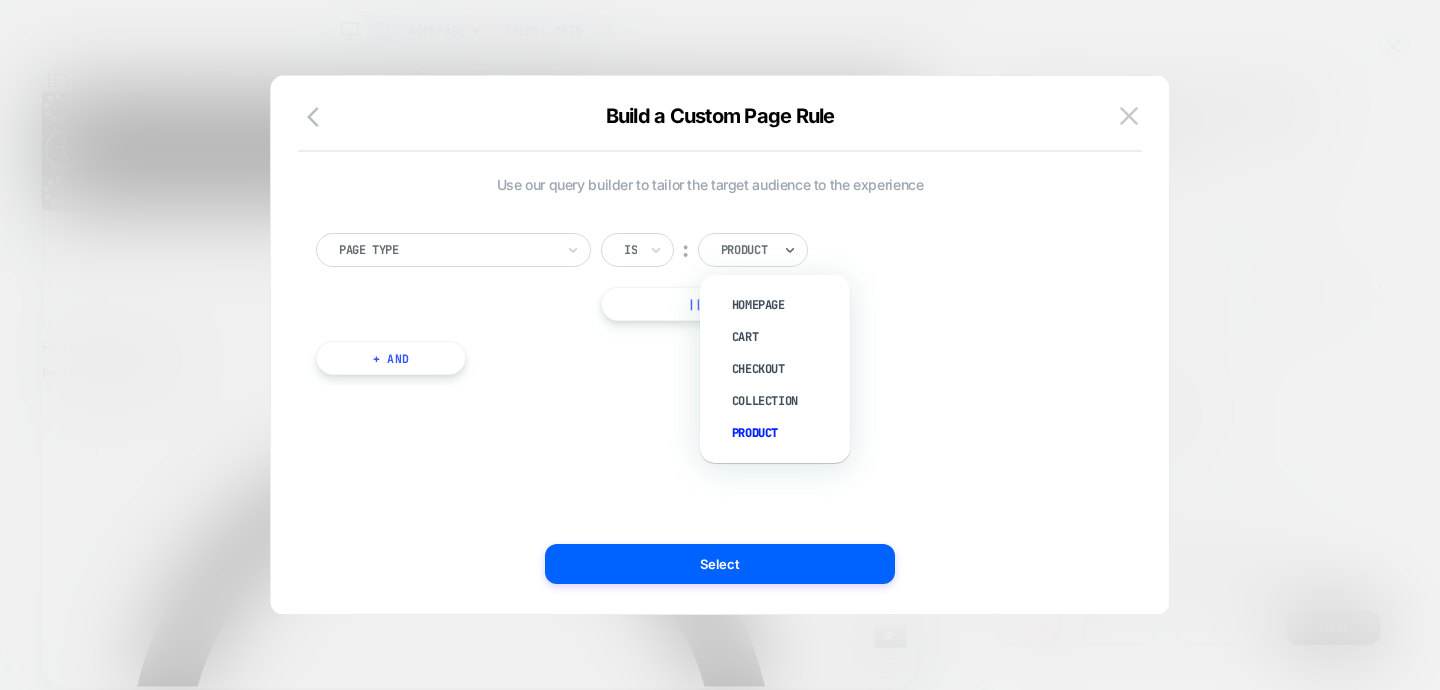 click on "Use our query builder to tailor the target audience to the experience" at bounding box center [710, 184] 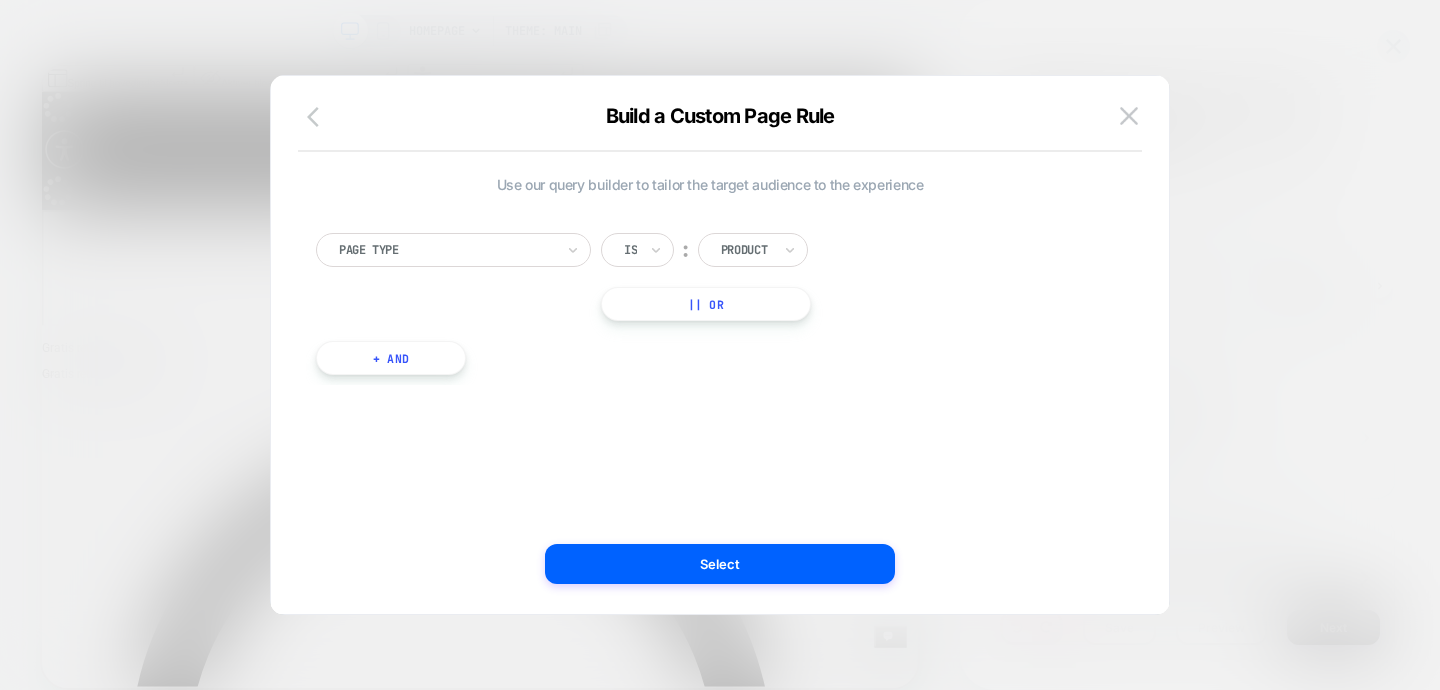 click 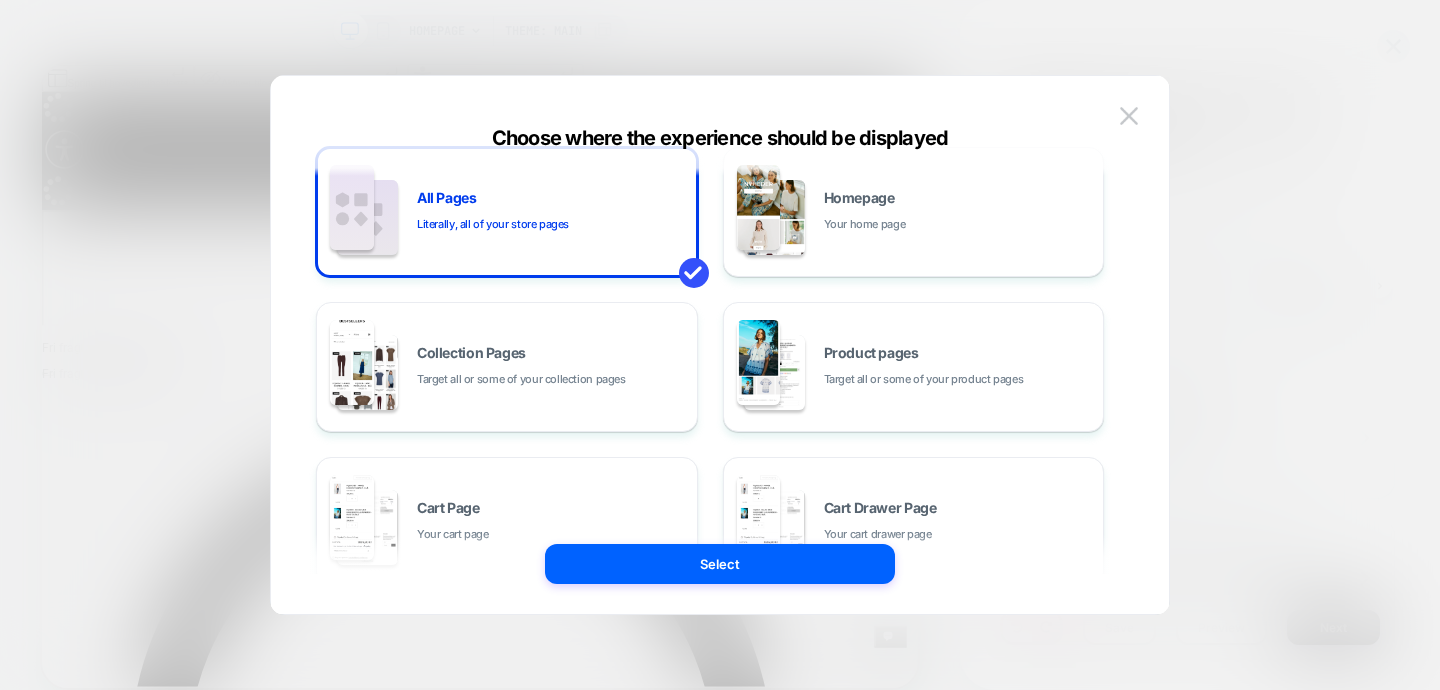 scroll, scrollTop: 21, scrollLeft: 0, axis: vertical 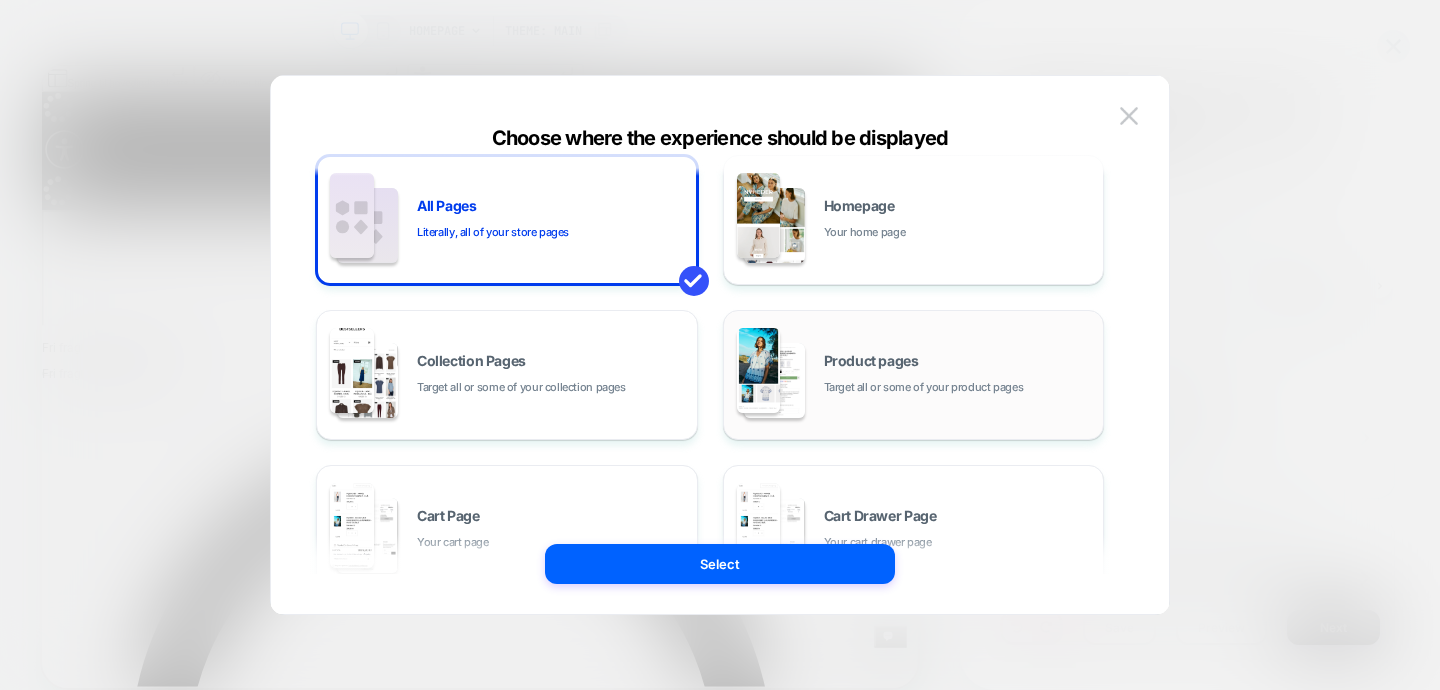 click on "Product pages Target all or some of your product pages" at bounding box center (914, 375) 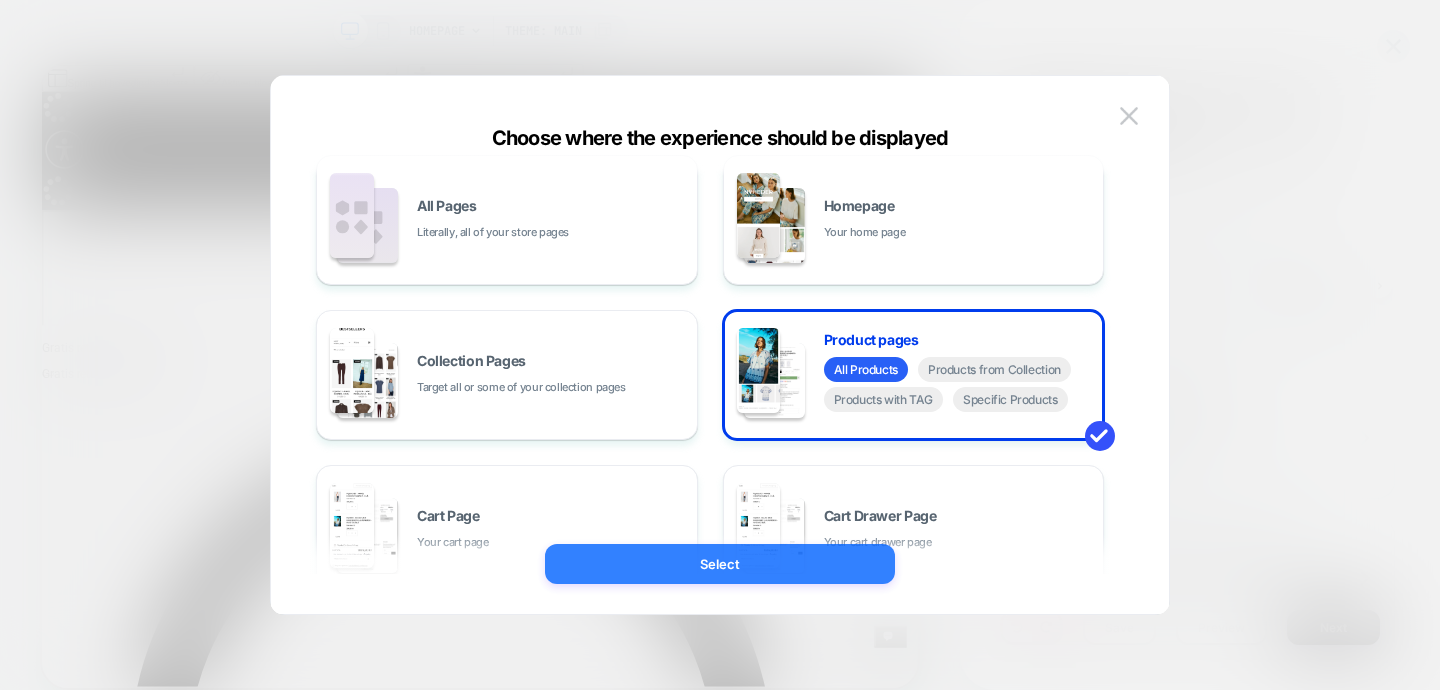 click on "Select" at bounding box center (720, 564) 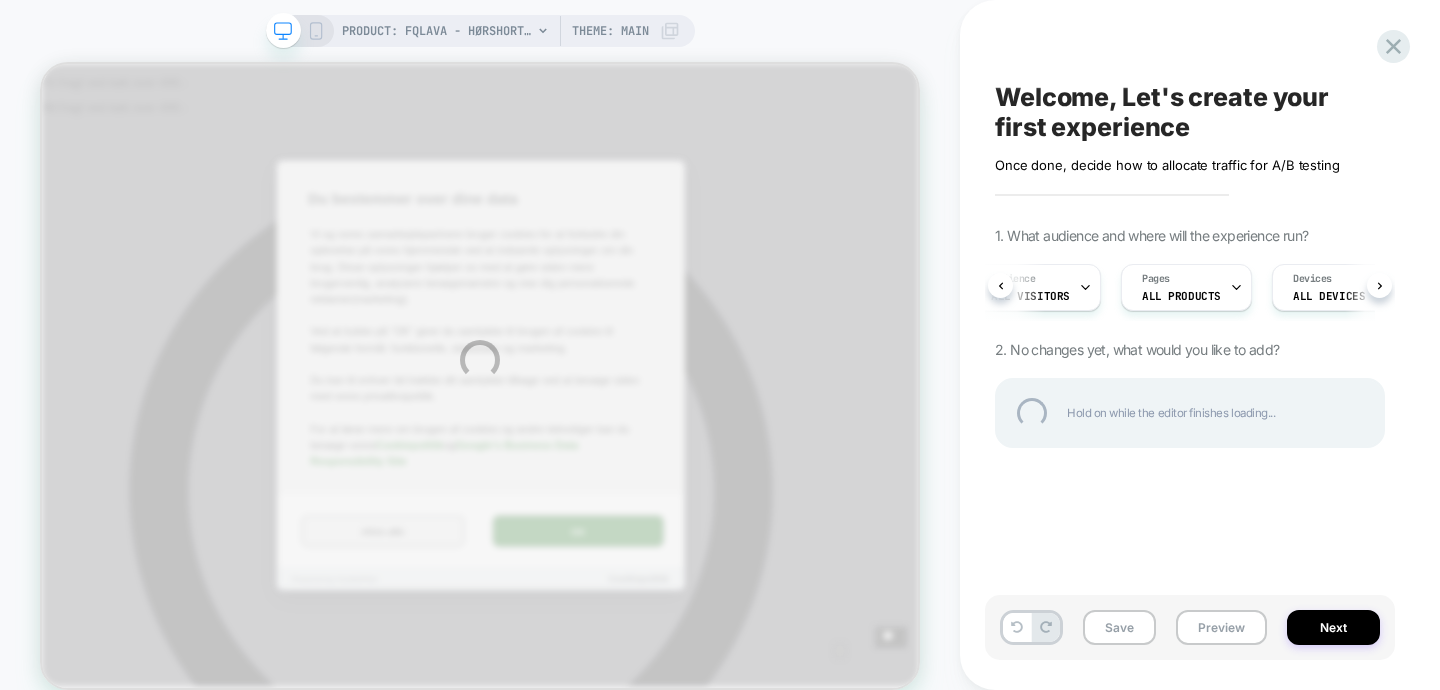 scroll, scrollTop: 0, scrollLeft: 0, axis: both 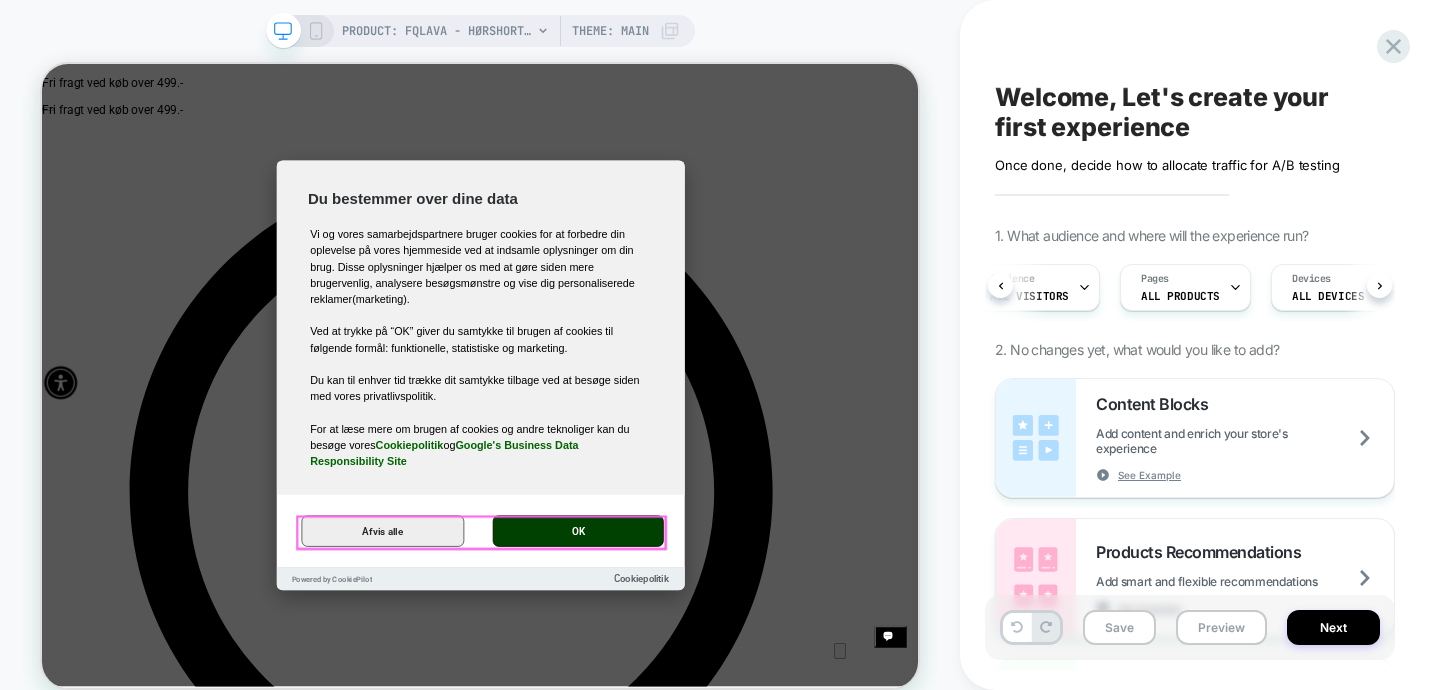 click on "OK" at bounding box center (757, 687) 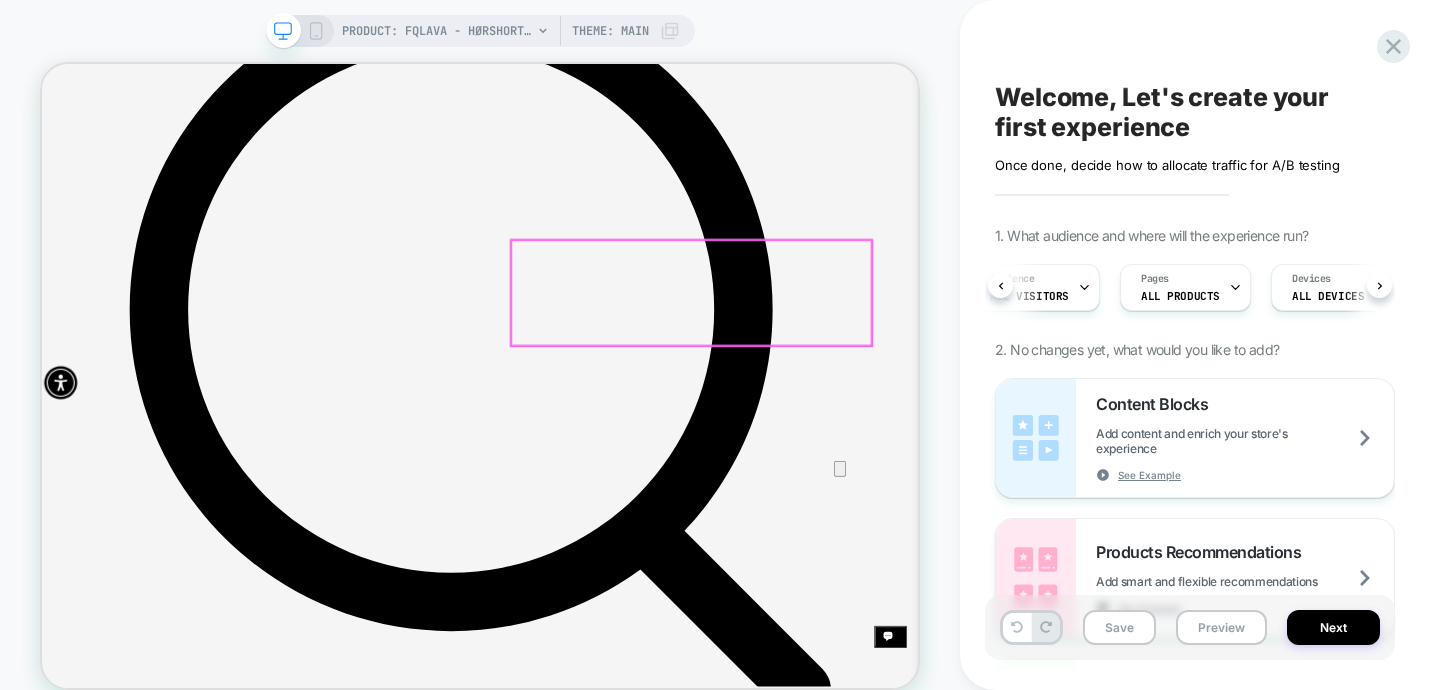 scroll, scrollTop: 252, scrollLeft: 0, axis: vertical 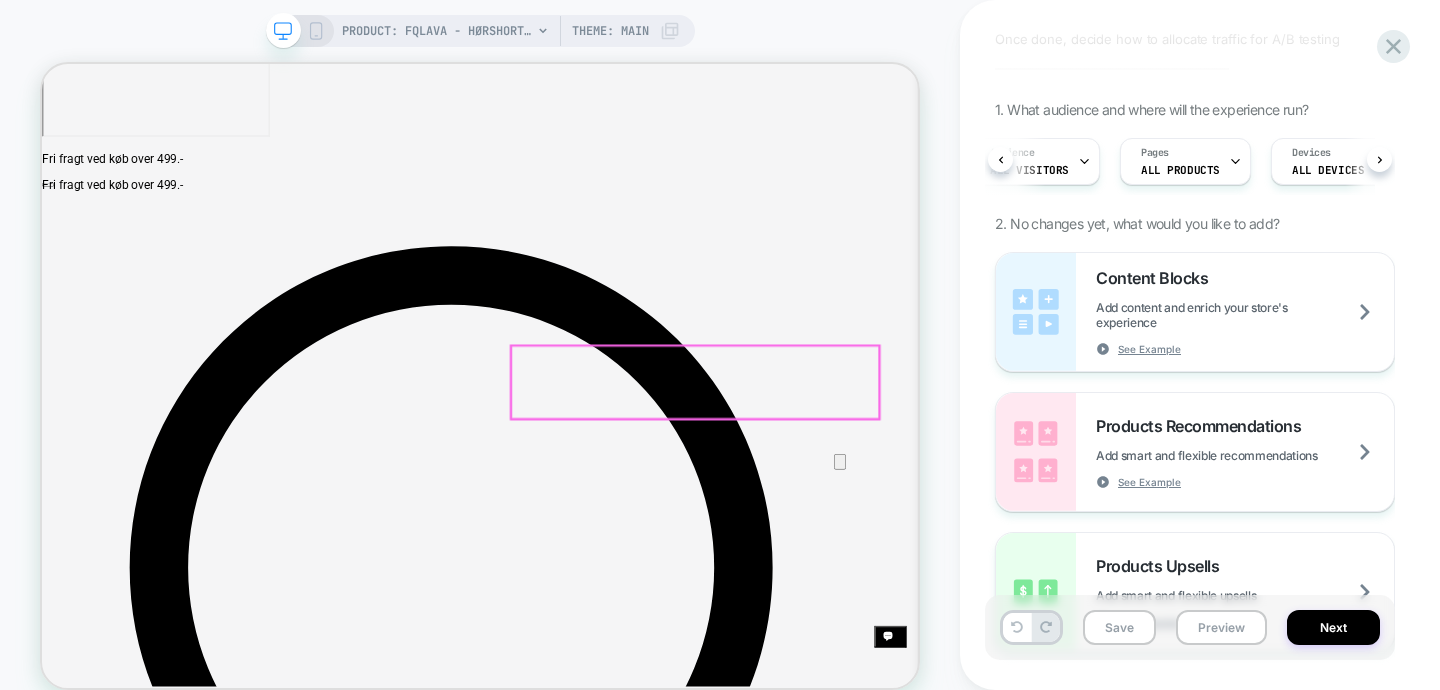 click on "Størrelse
Størrelsesguide
XS
S
M
L
XL XXL" at bounding box center [626, 20269] 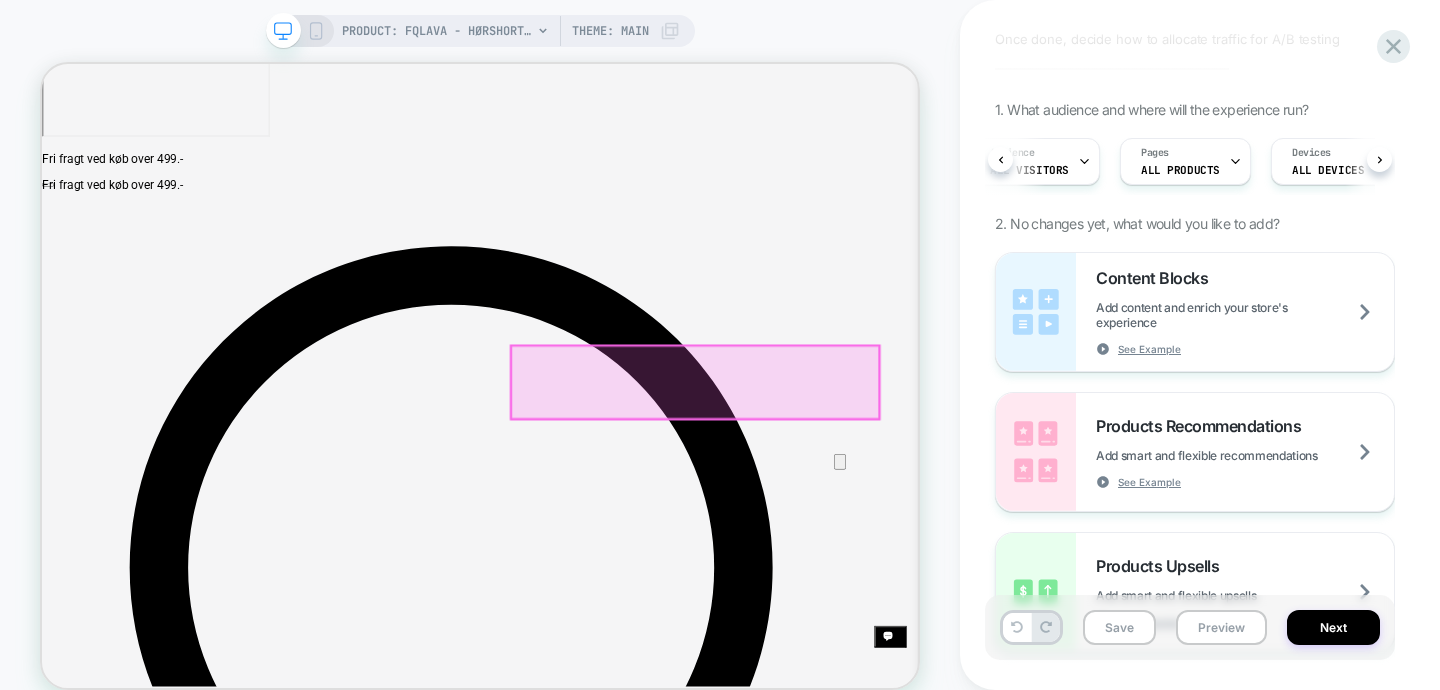 click on "Spring til hovedindhold Aktiver tilgængelighed for dårligt syn Åbn tilgængelighedsmenuen
Fri fragt ved køb over 499.-
Fri fragt ved køb over 499.-
Gratis retur i 100 dage
Gratis retur i 100 dage" at bounding box center [626, 16700] 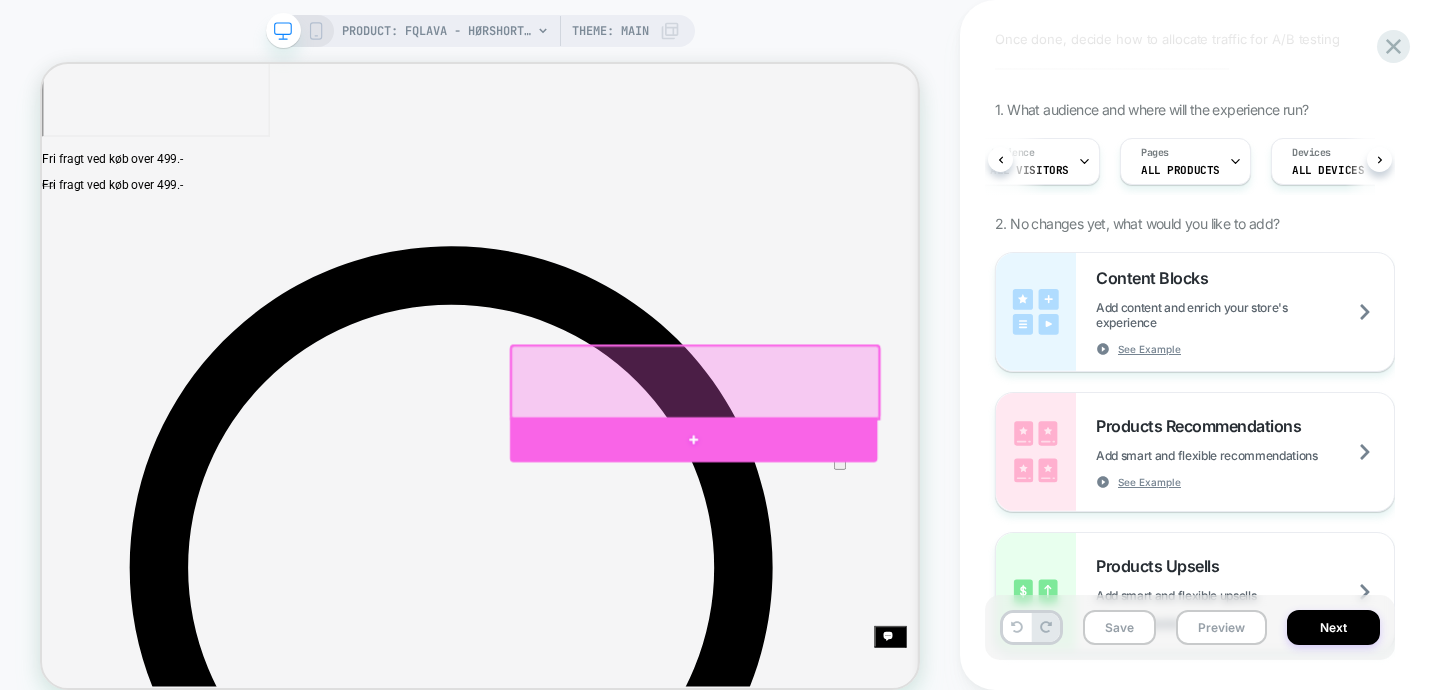click at bounding box center (911, 565) 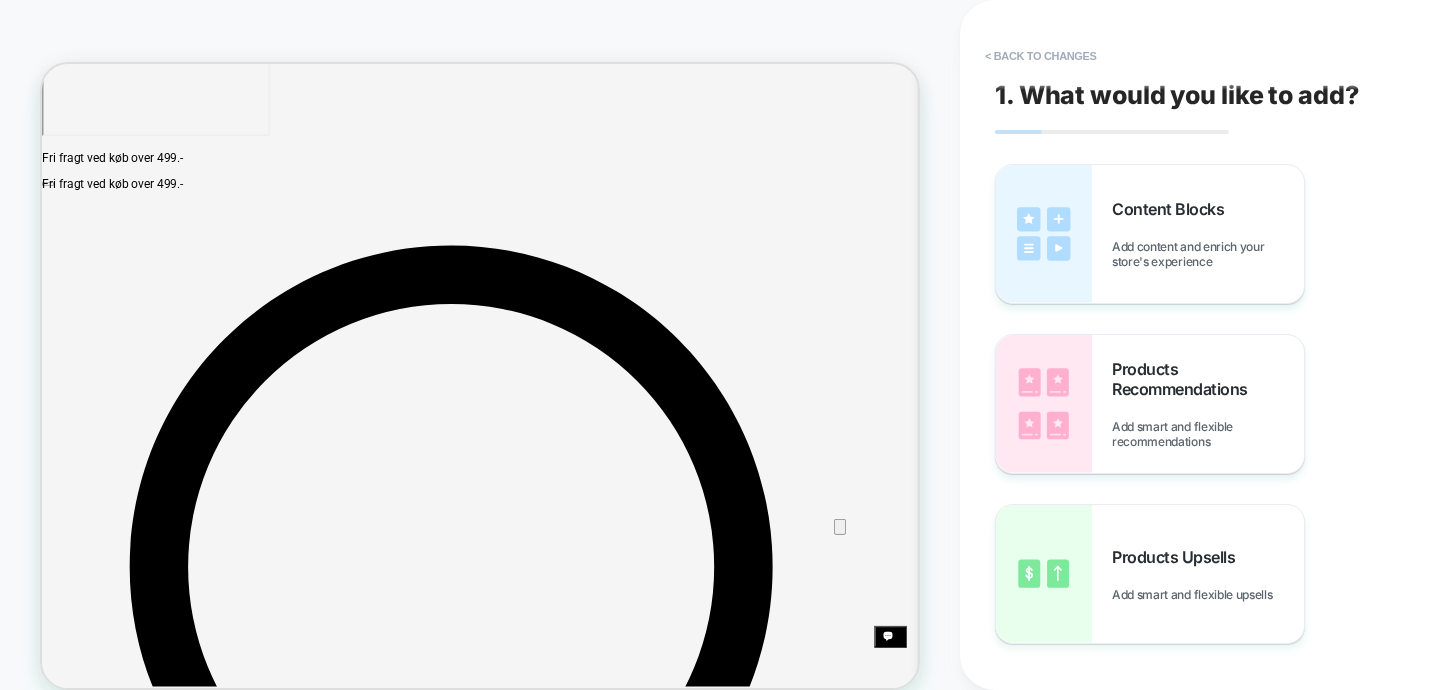 scroll, scrollTop: 289, scrollLeft: 0, axis: vertical 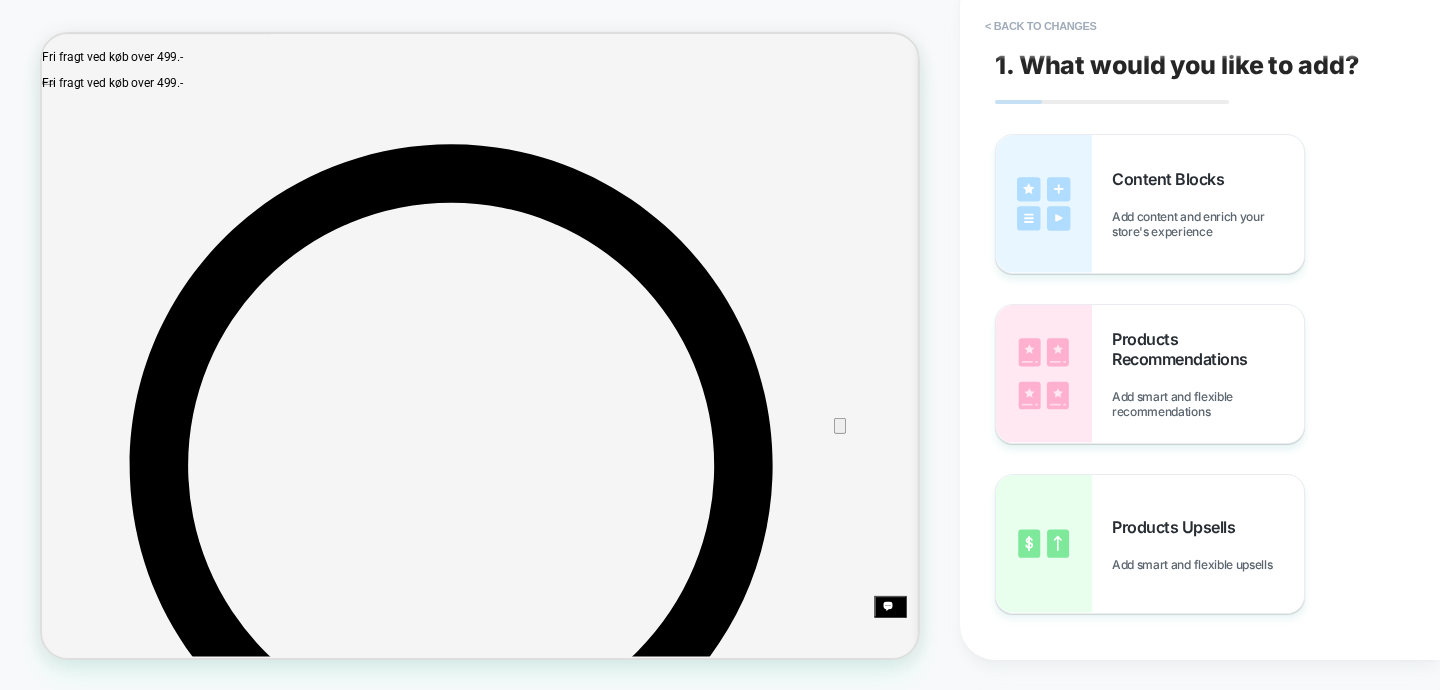 click on "Størrelse
Størrelsesguide
XS
S
M
L
XL XXL" at bounding box center (626, 20143) 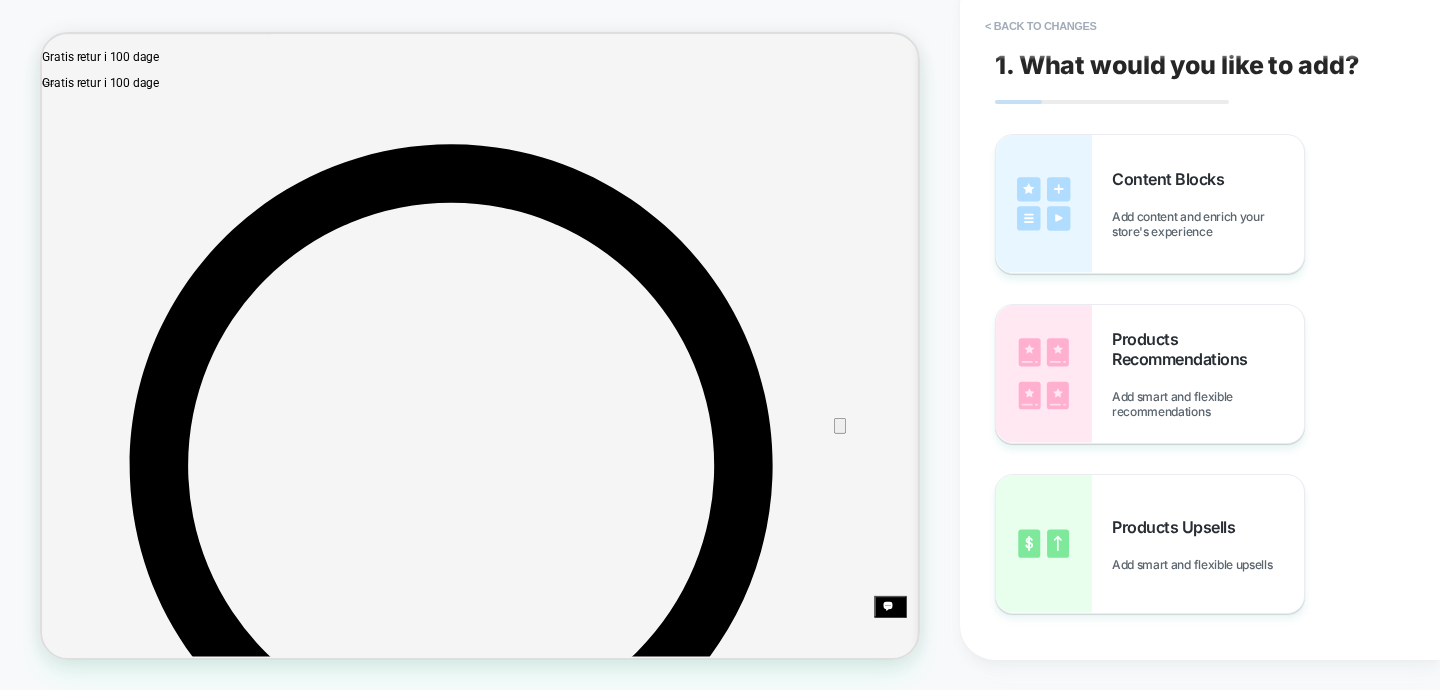 click on "XXL" at bounding box center (314, 20160) 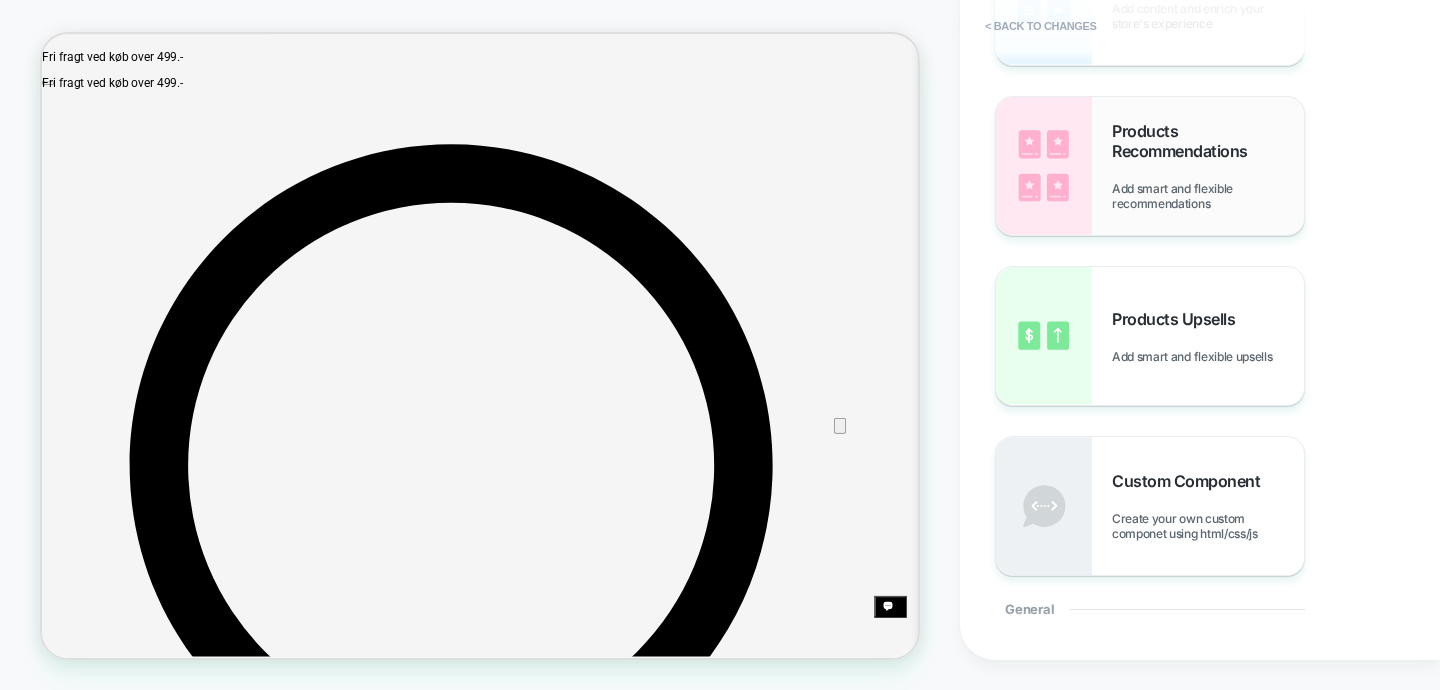 scroll, scrollTop: 205, scrollLeft: 0, axis: vertical 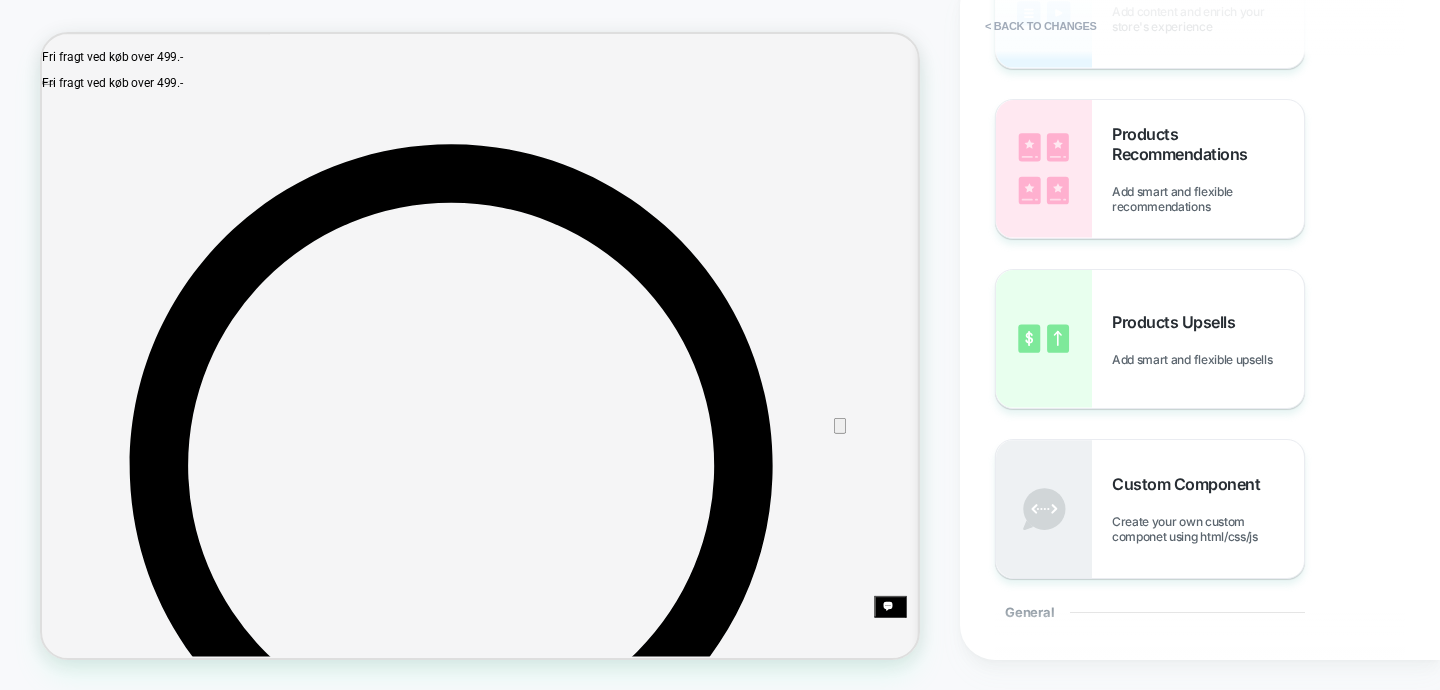 drag, startPoint x: 1206, startPoint y: 374, endPoint x: 1010, endPoint y: 454, distance: 211.69789 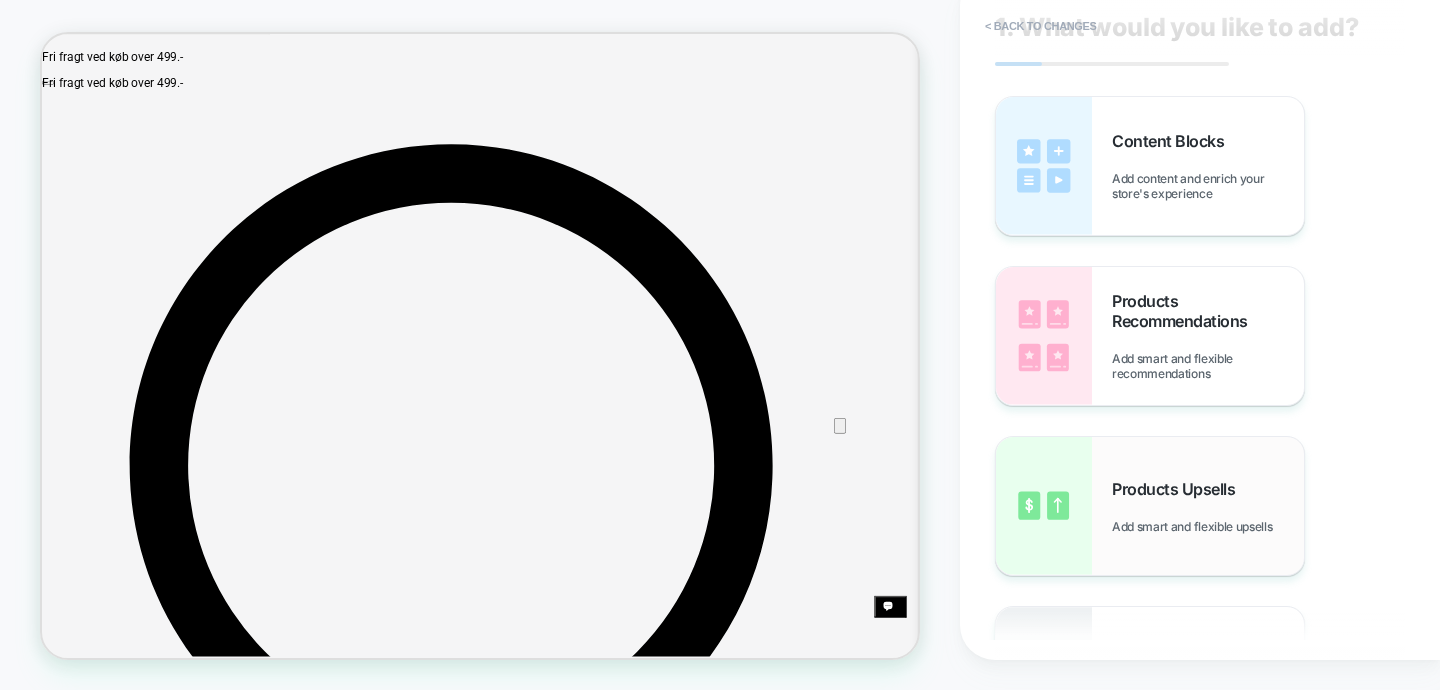 scroll, scrollTop: 17, scrollLeft: 0, axis: vertical 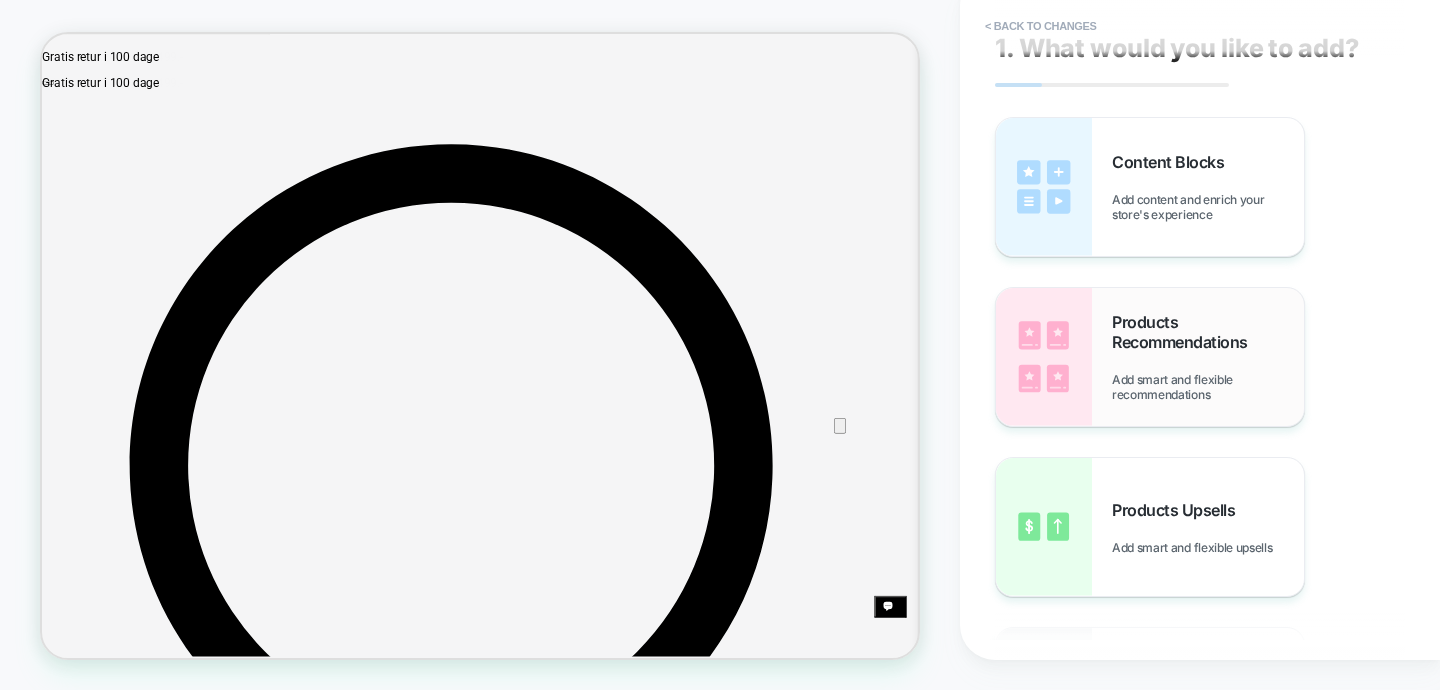 click on "Products Recommendations Add smart and flexible recommendations" at bounding box center [1208, 357] 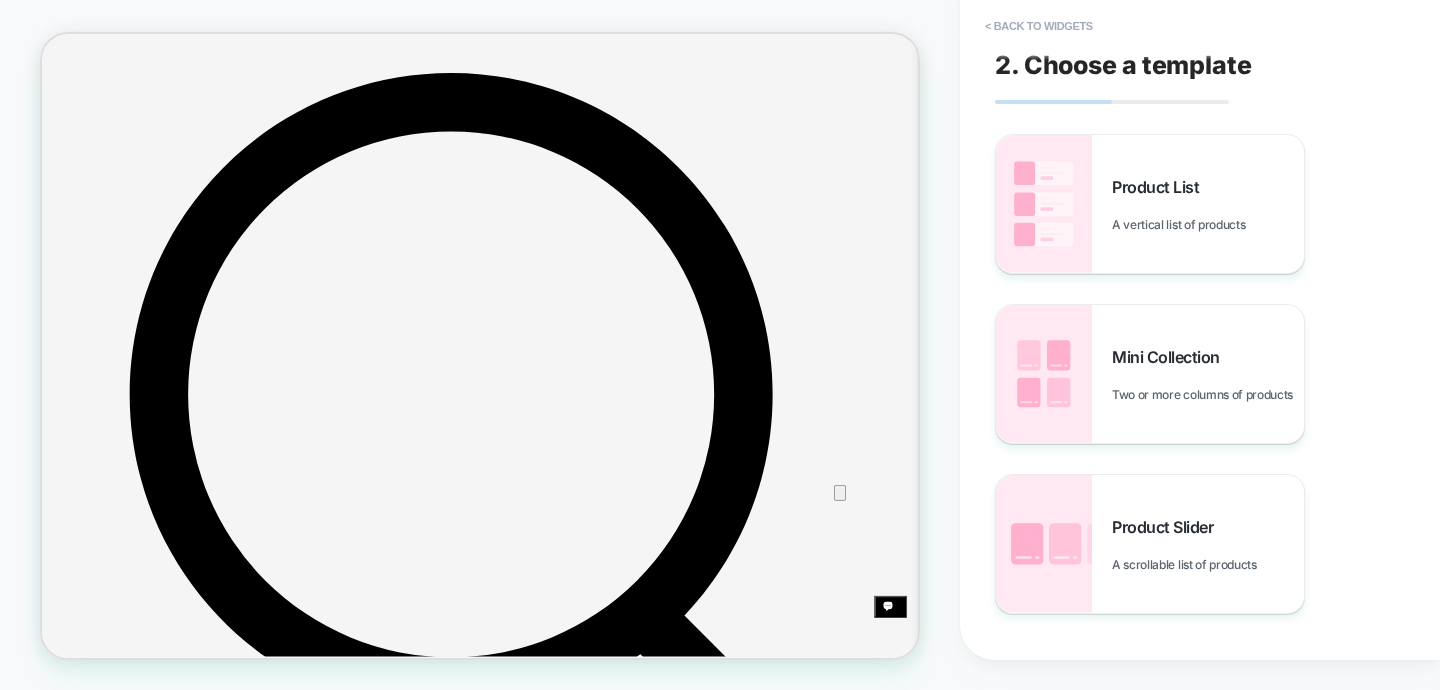 scroll, scrollTop: 444, scrollLeft: 0, axis: vertical 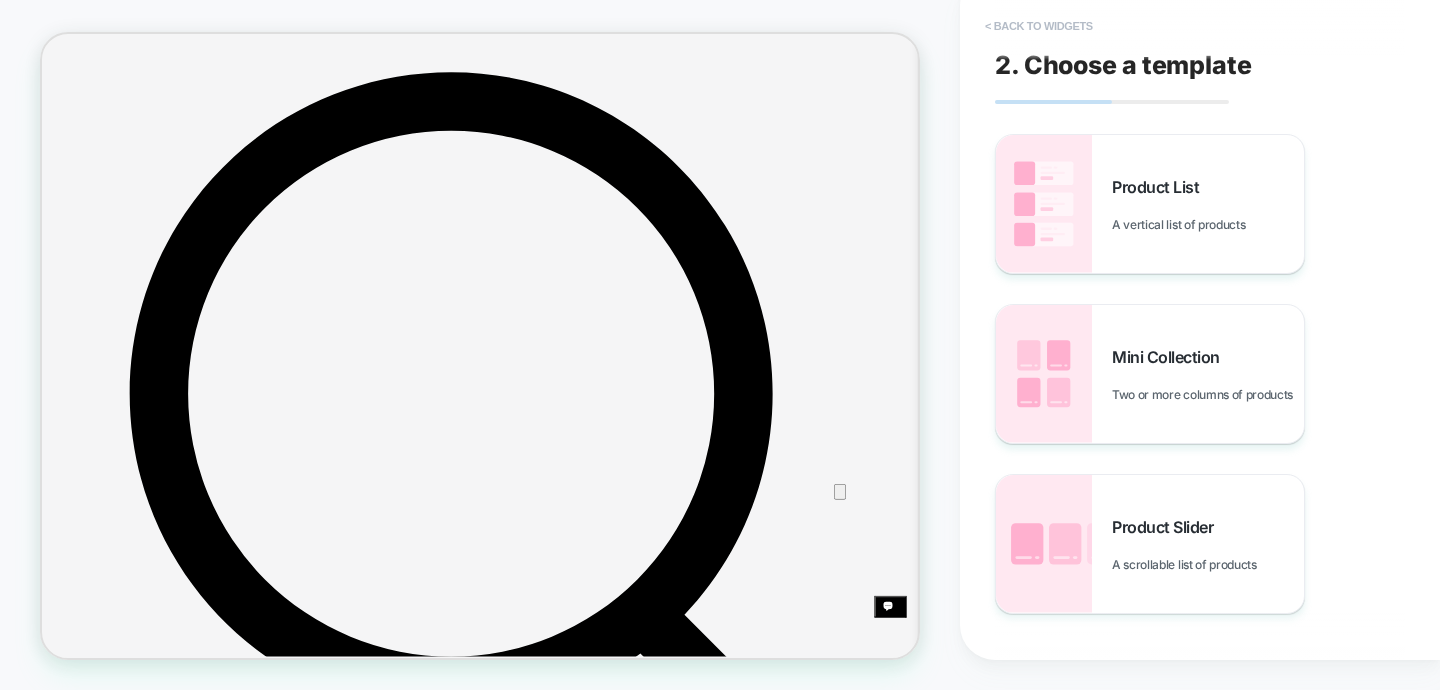 click on "< Back to widgets" at bounding box center [1039, 26] 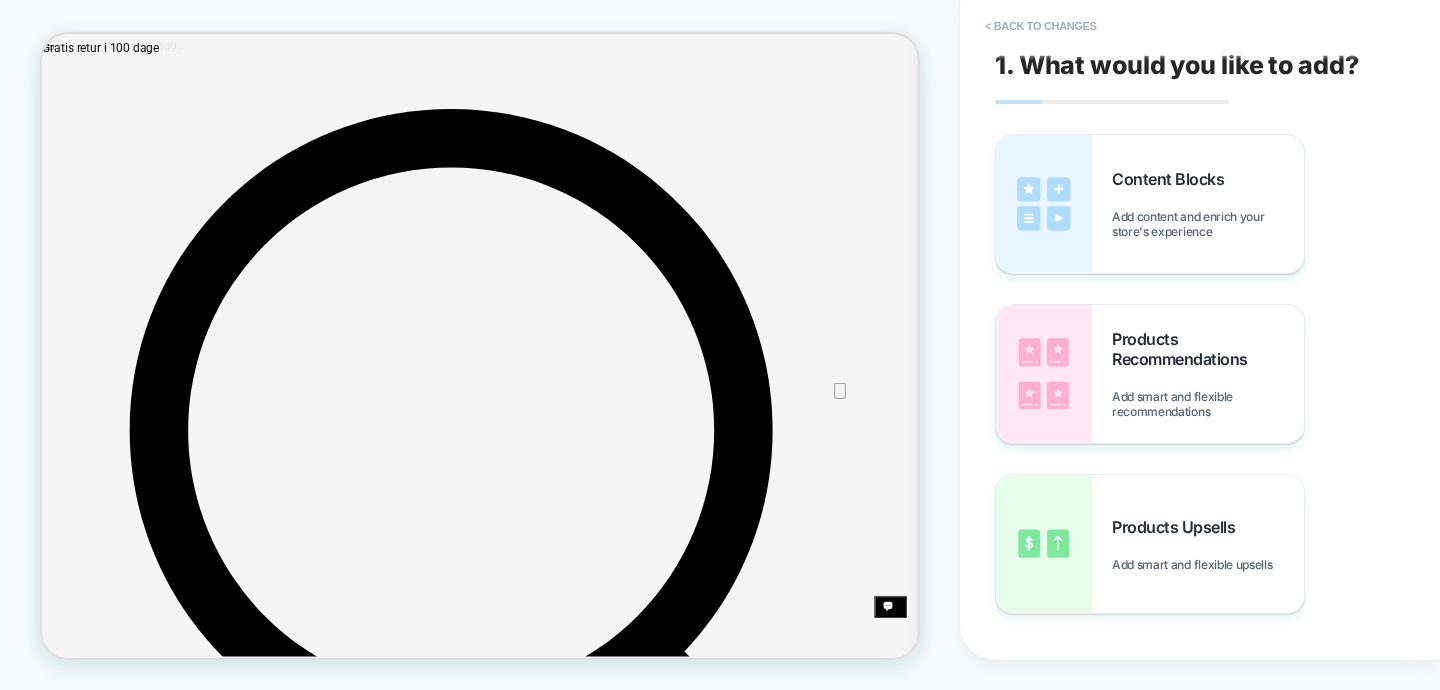scroll, scrollTop: 352, scrollLeft: 0, axis: vertical 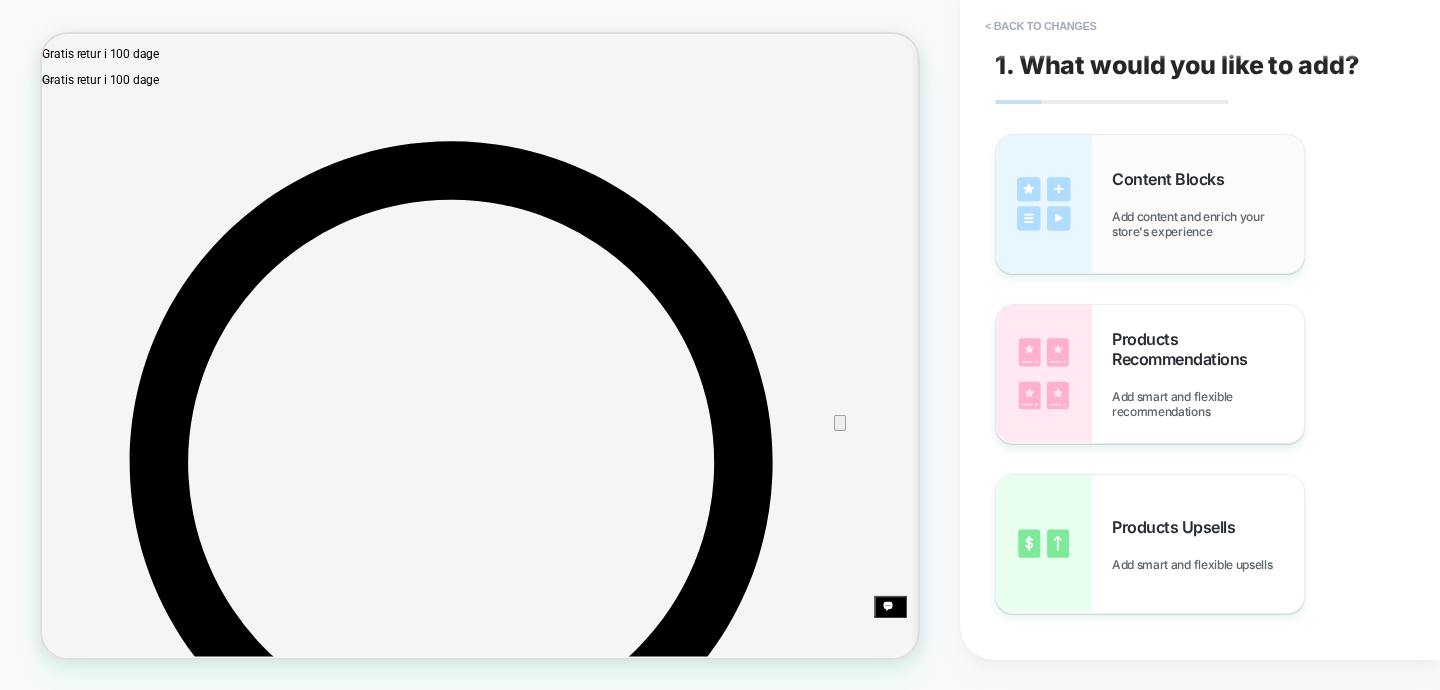 click on "Add content and enrich your store's experience" at bounding box center (1208, 224) 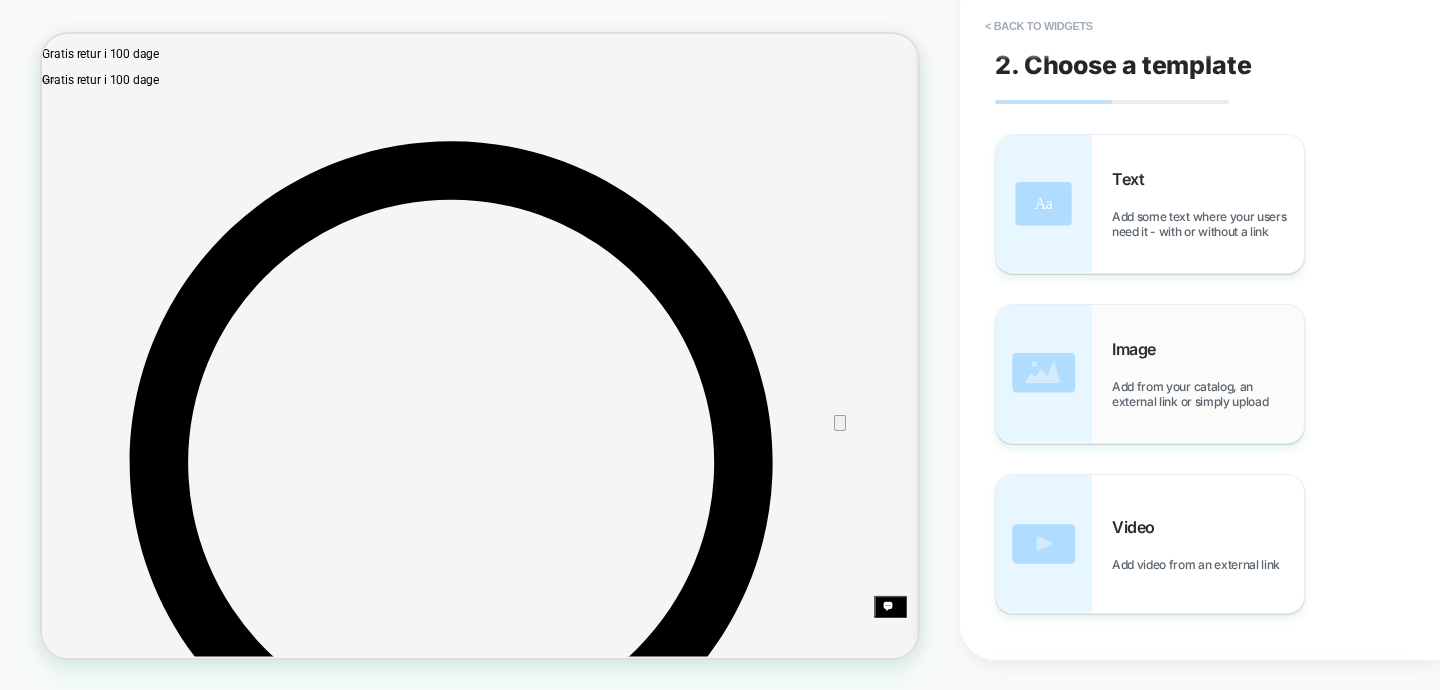 scroll, scrollTop: 337, scrollLeft: 0, axis: vertical 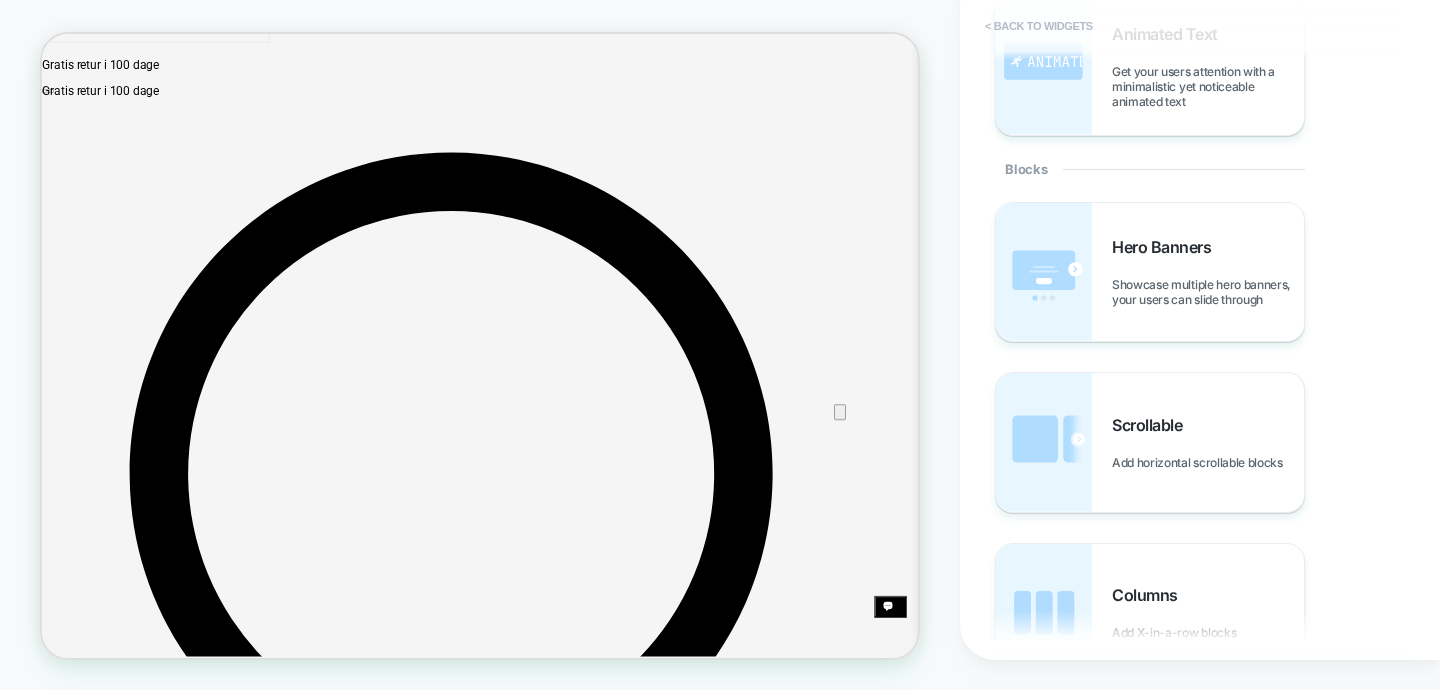 click on "< Back to widgets" at bounding box center (1039, 26) 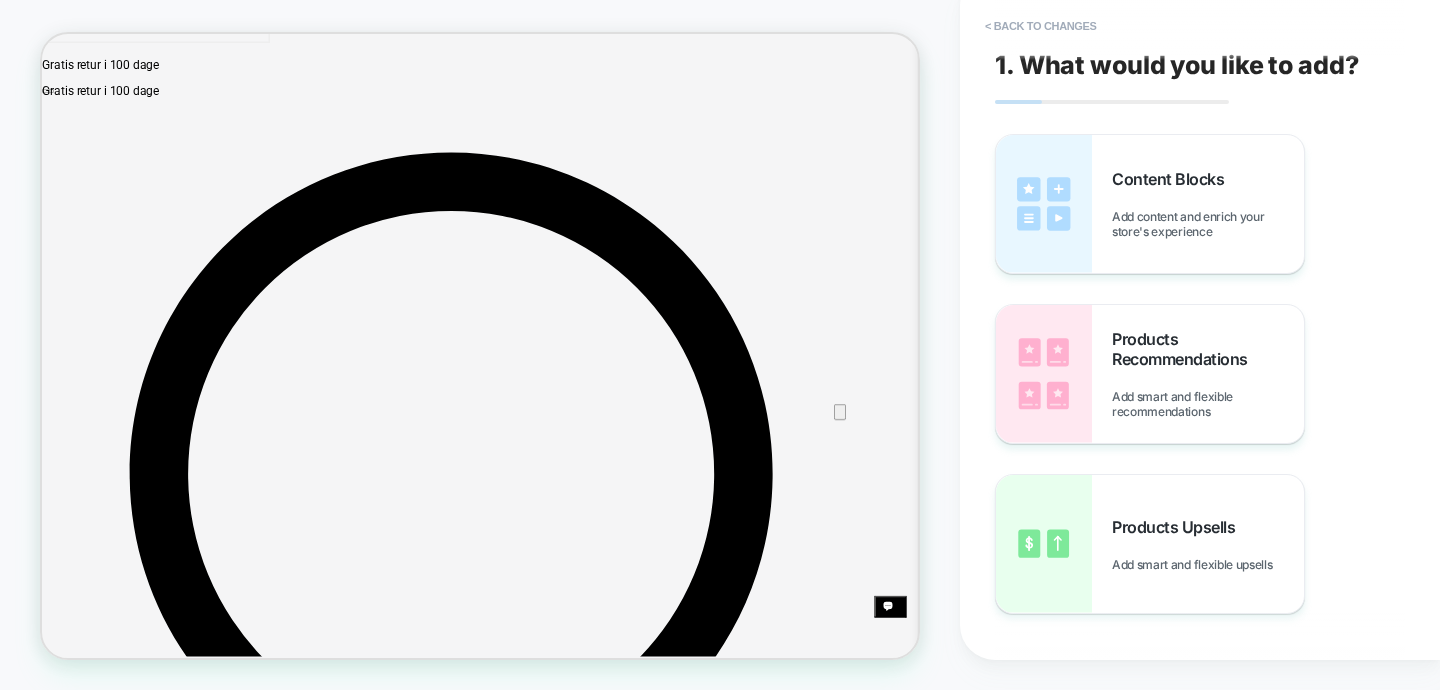 scroll, scrollTop: 348, scrollLeft: 0, axis: vertical 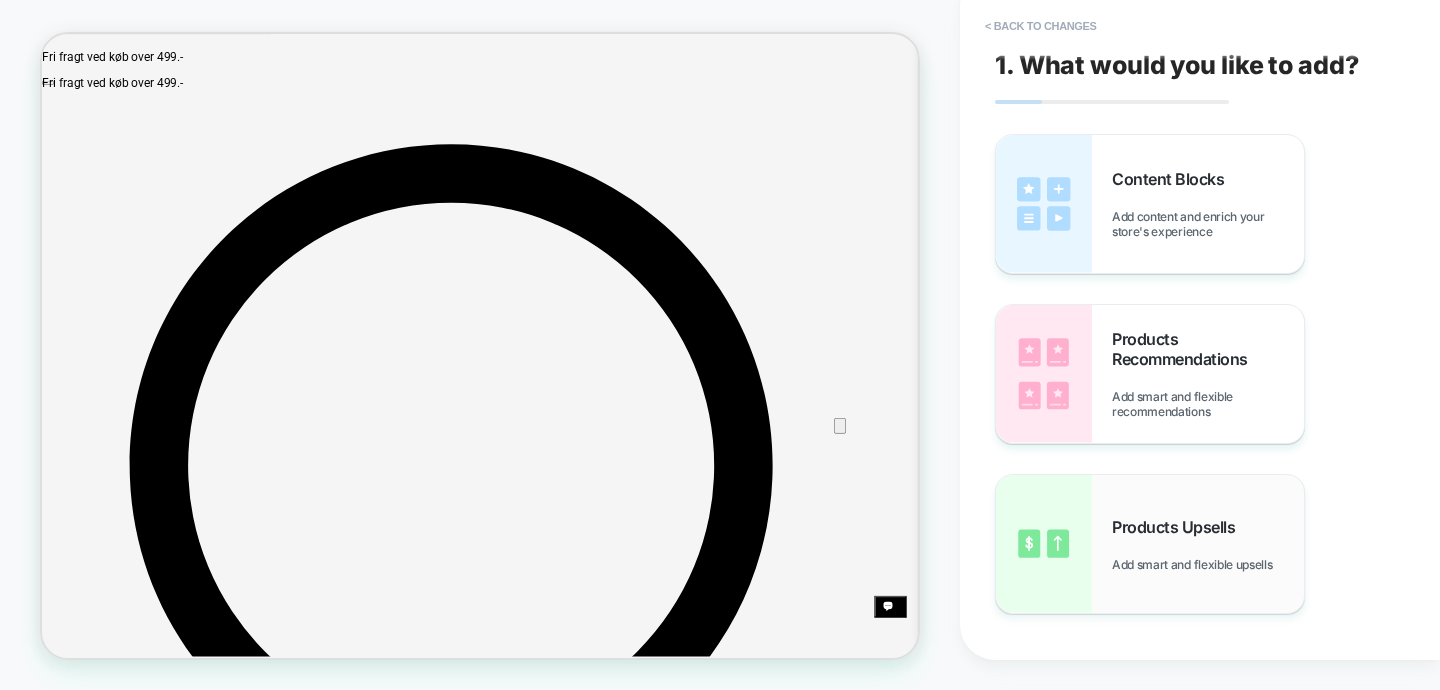 click on "Products Upsells Add smart and flexible upsells" at bounding box center (1150, 544) 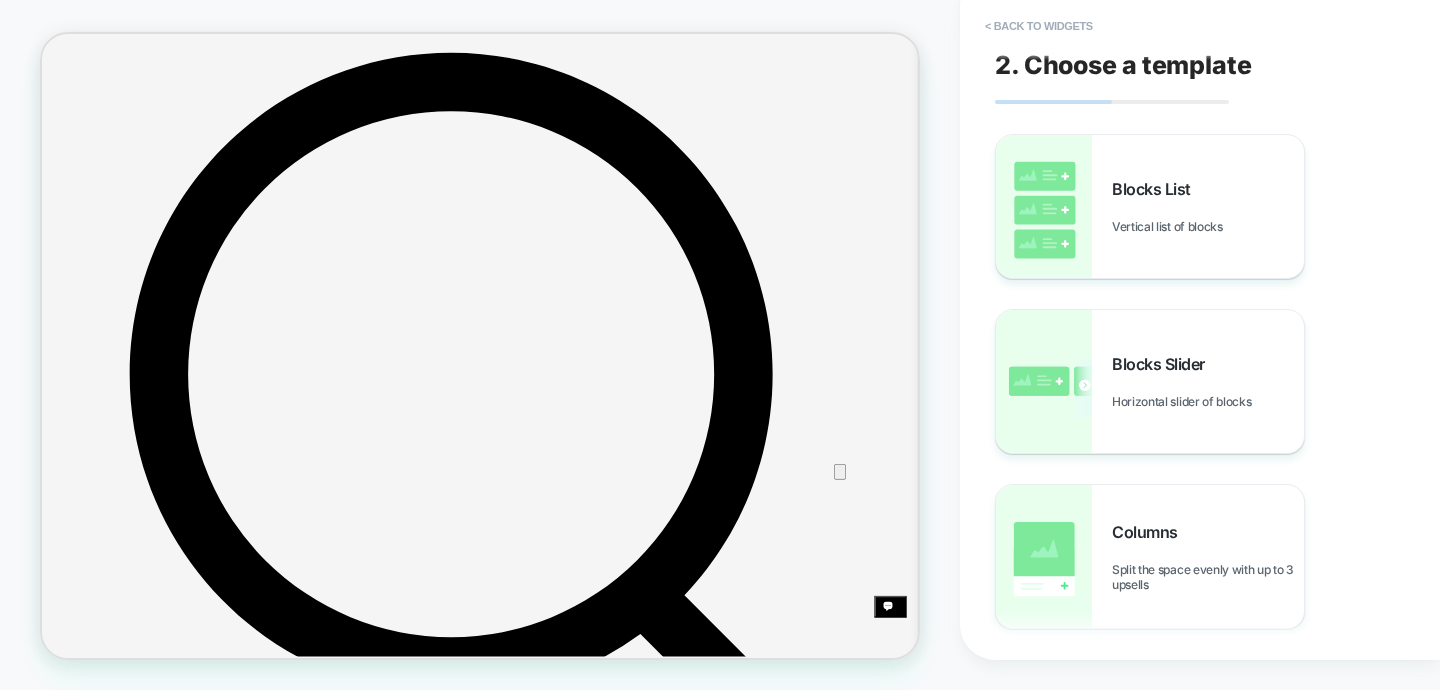 scroll, scrollTop: 454, scrollLeft: 0, axis: vertical 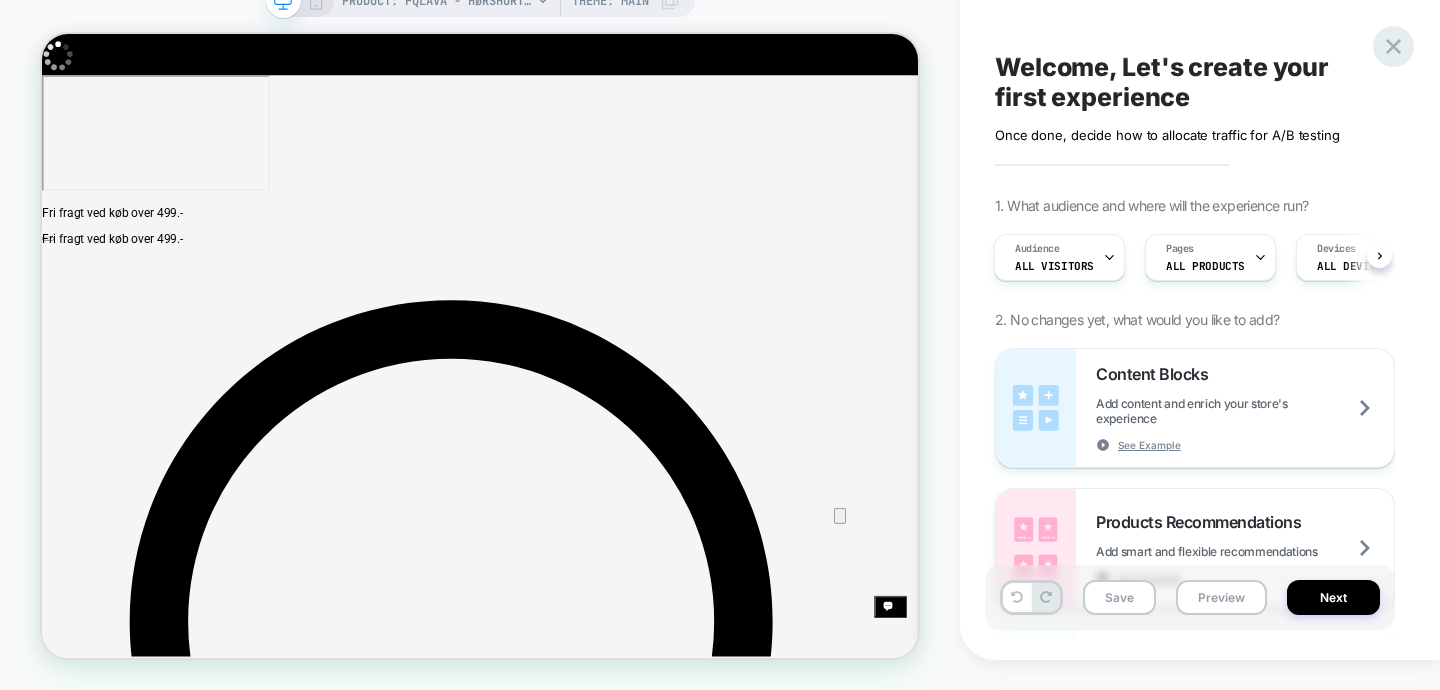 click 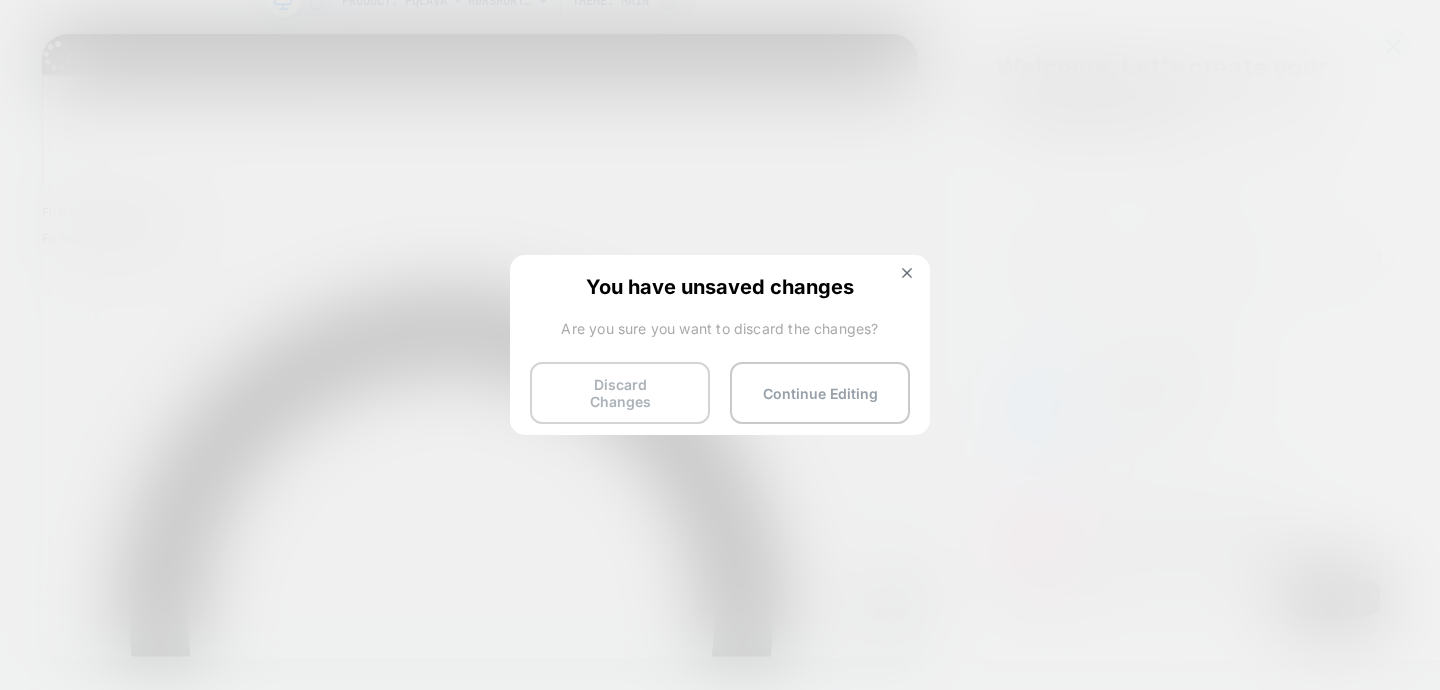 click on "Discard Changes" at bounding box center [620, 393] 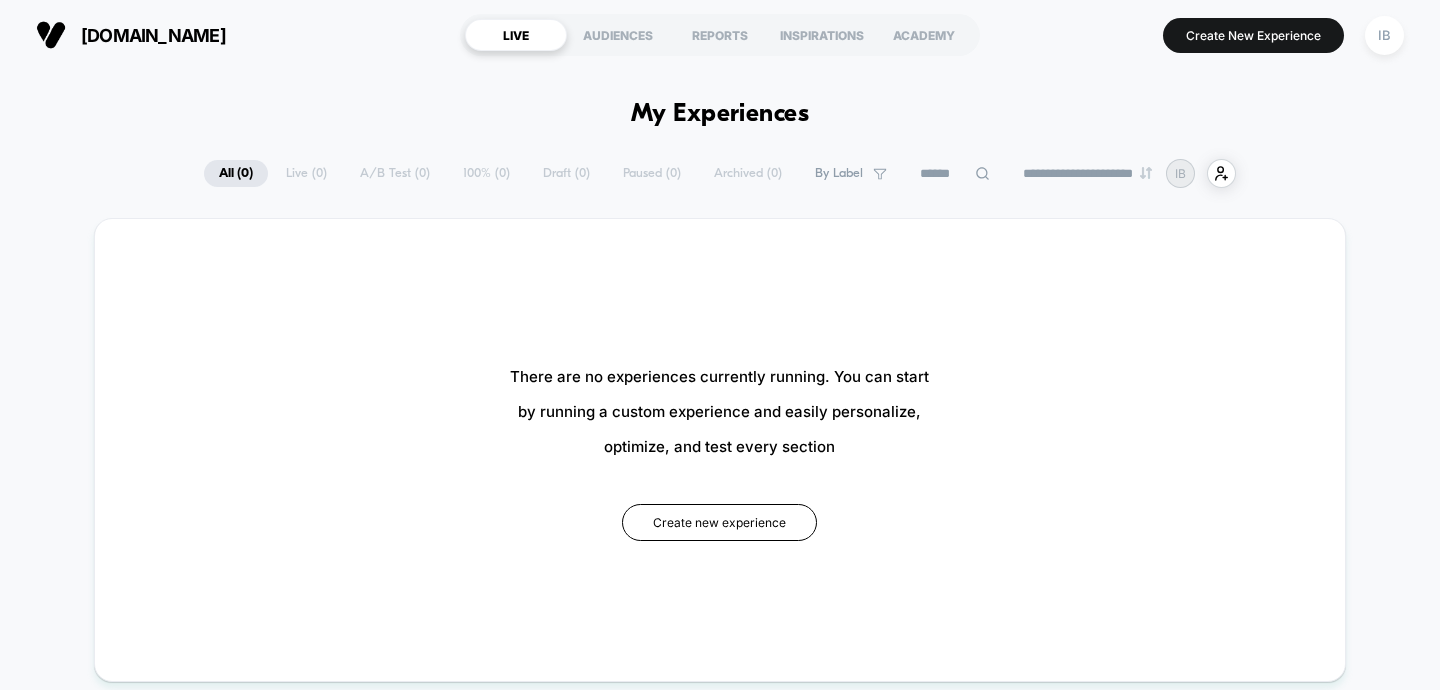 scroll, scrollTop: 0, scrollLeft: 0, axis: both 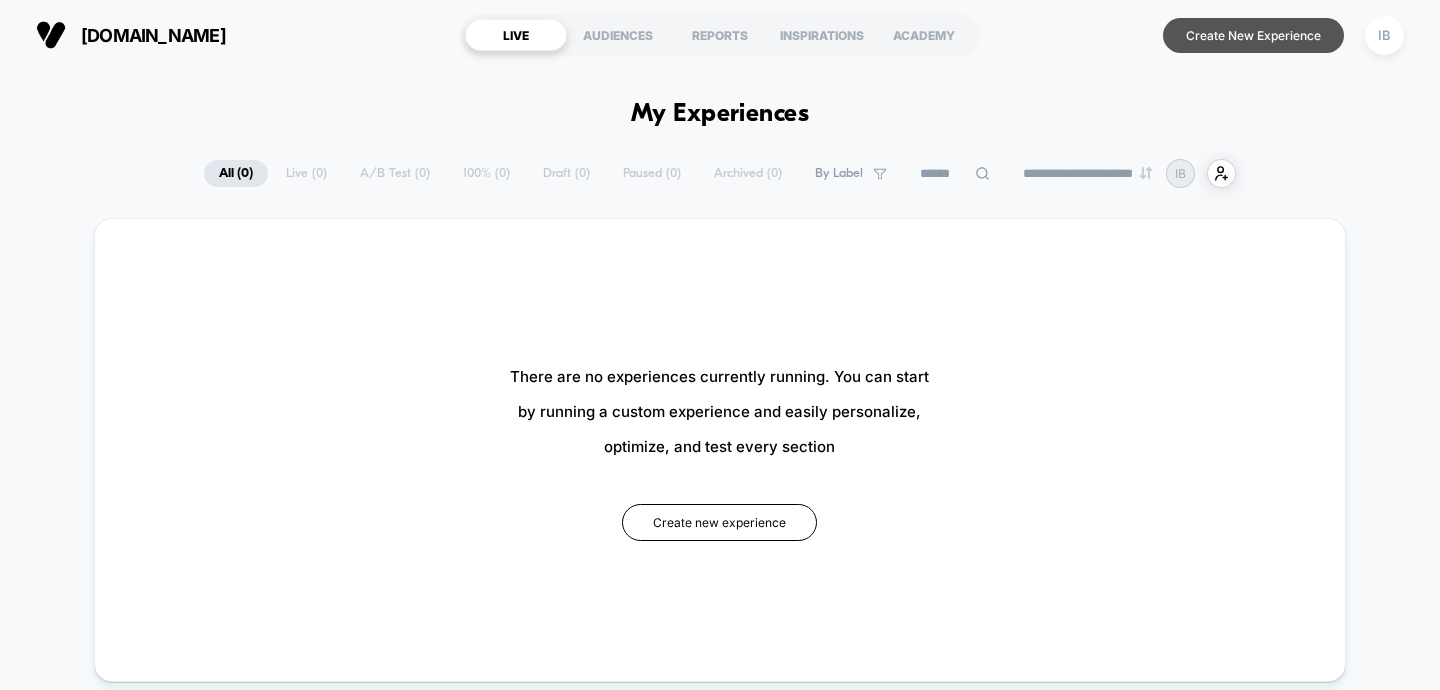 click on "Create New Experience" at bounding box center [1253, 35] 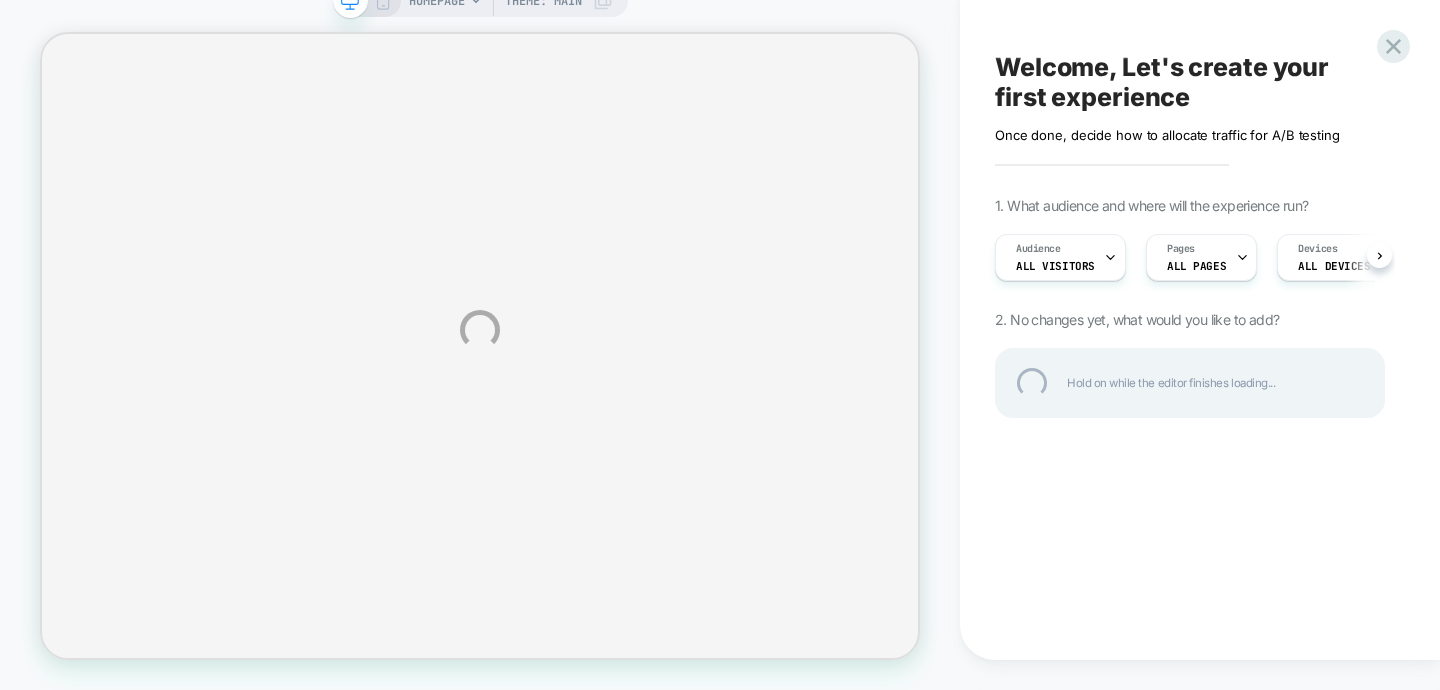 click on "HOMEPAGE Theme: MAIN Welcome, Let's create your first experience Click to edit experience details Once done, decide how to allocate traffic for A/B testing 1. What audience and where will the experience run? Audience All Visitors Pages ALL PAGES Devices ALL DEVICES Trigger Page Load 2. No changes yet, what would you like to add? Hold on while the editor finishes loading..." at bounding box center [720, 330] 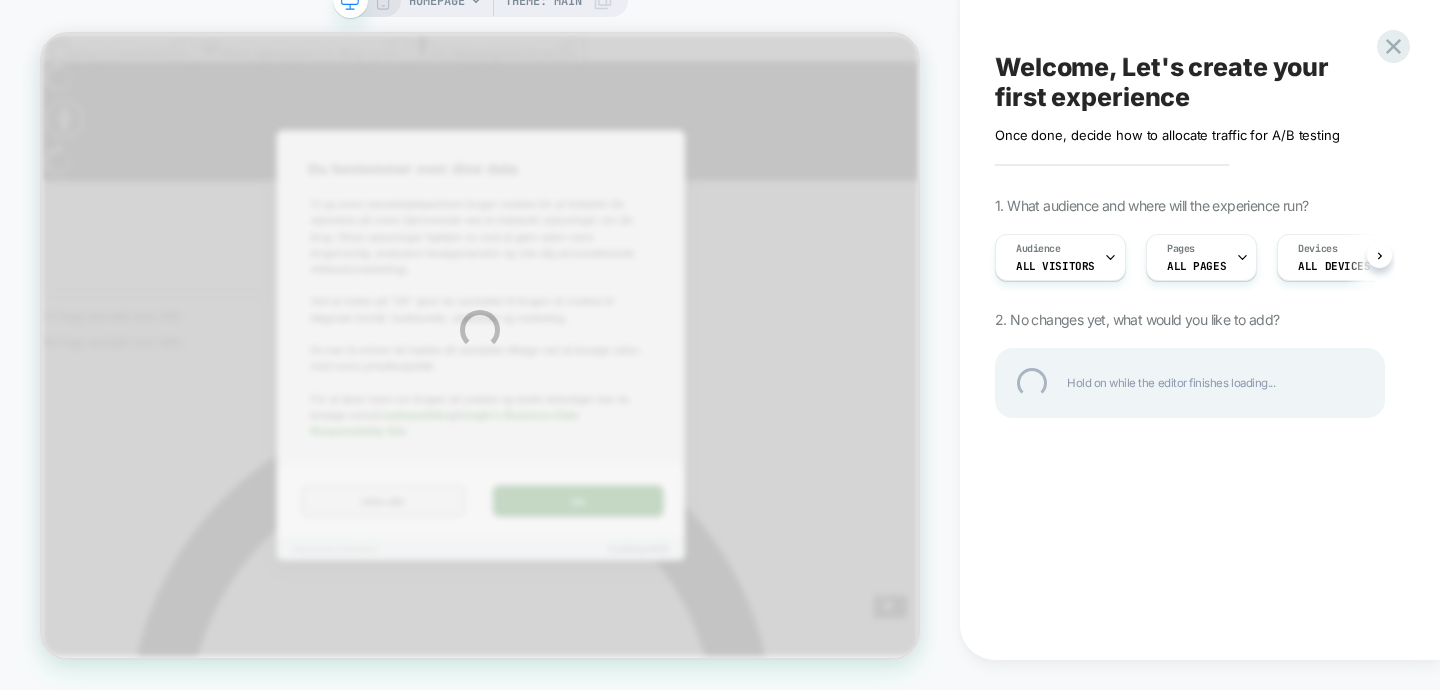 scroll, scrollTop: 0, scrollLeft: 0, axis: both 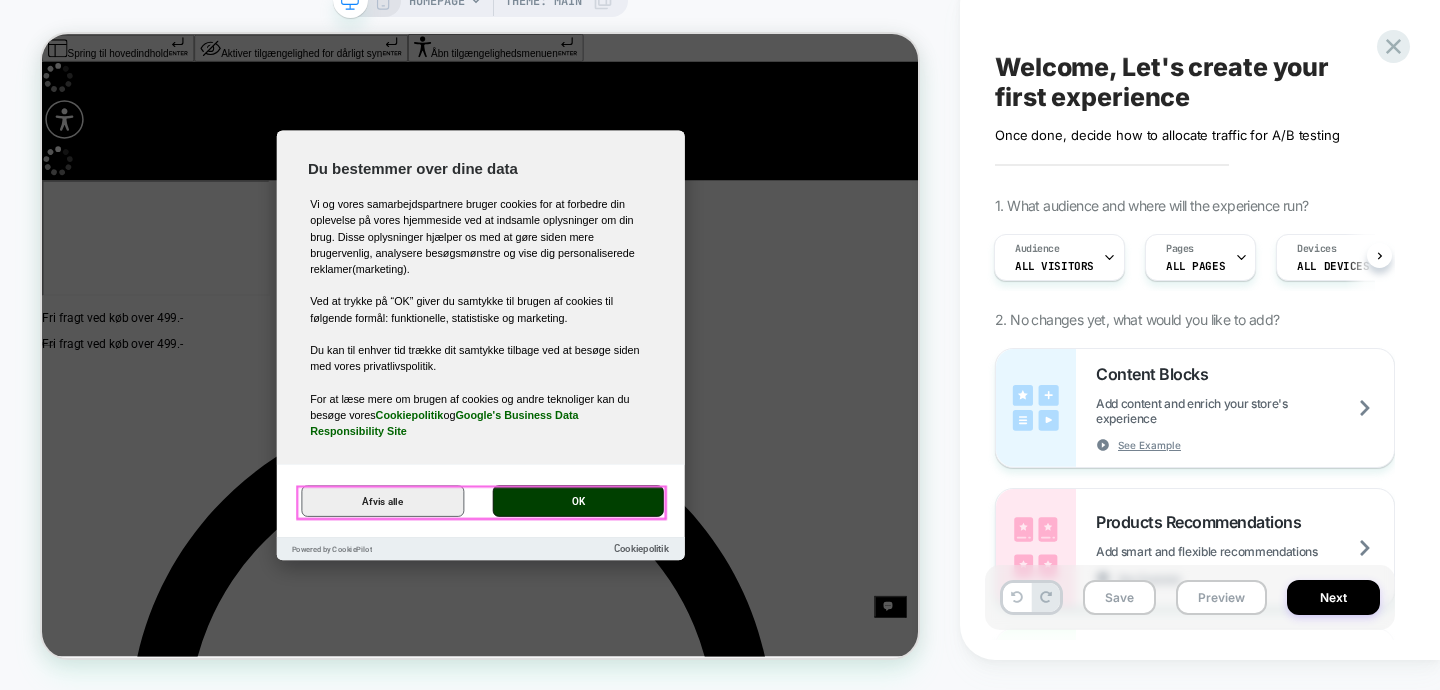 click on "OK" at bounding box center (757, 657) 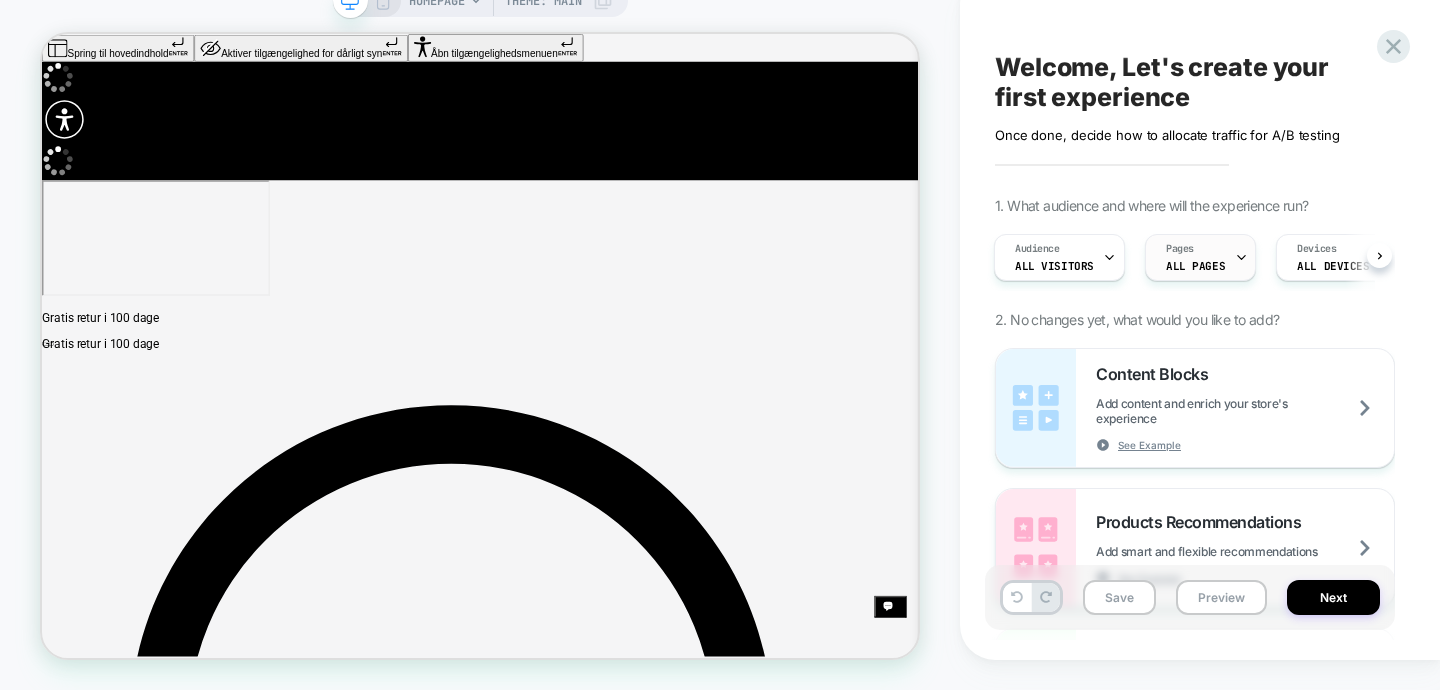 click on "ALL PAGES" at bounding box center [1195, 266] 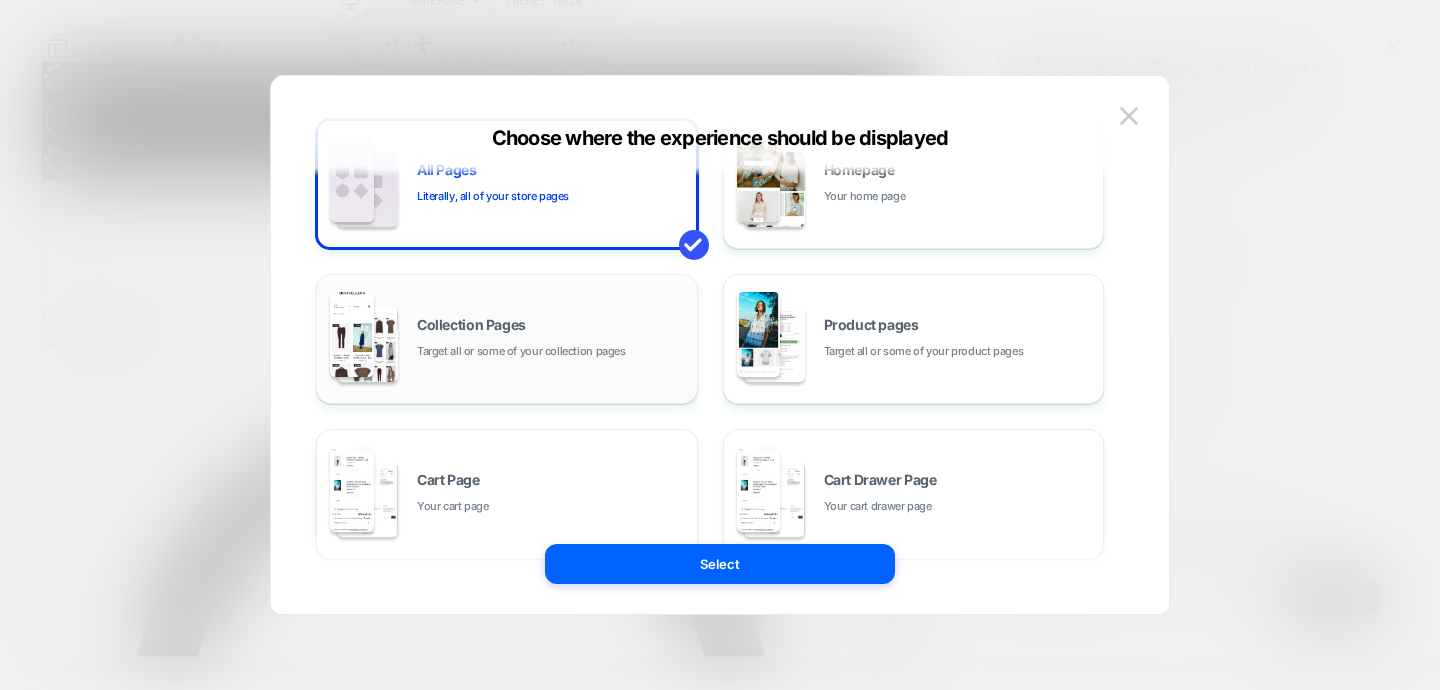 scroll, scrollTop: 0, scrollLeft: 0, axis: both 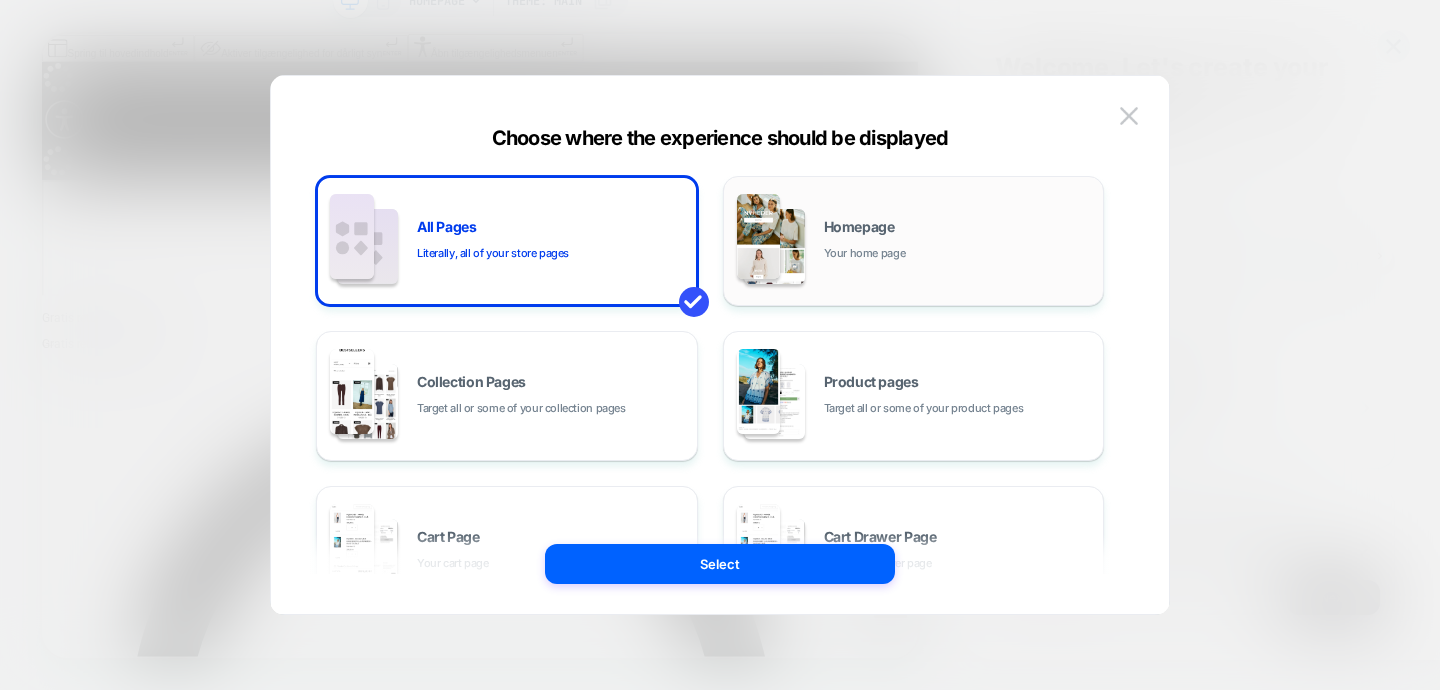 click on "Homepage Your home page" at bounding box center (914, 241) 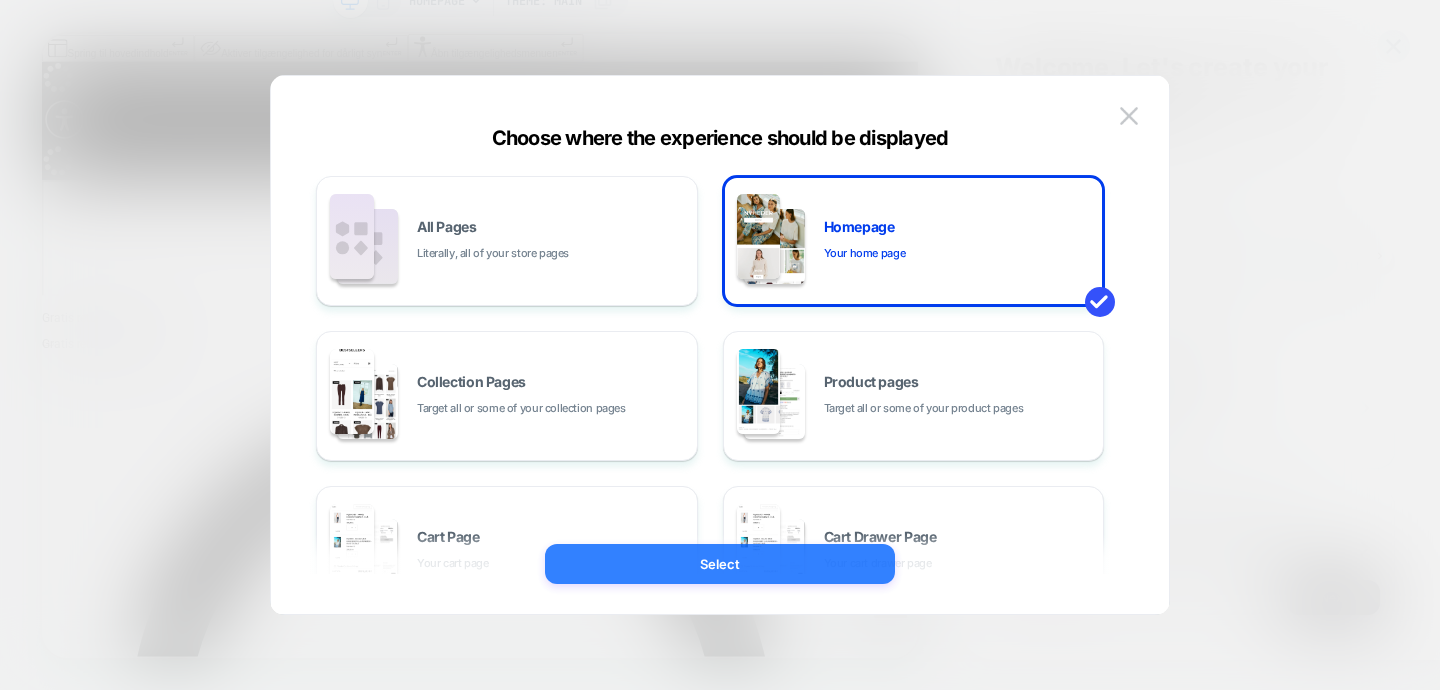 click on "Select" at bounding box center (720, 564) 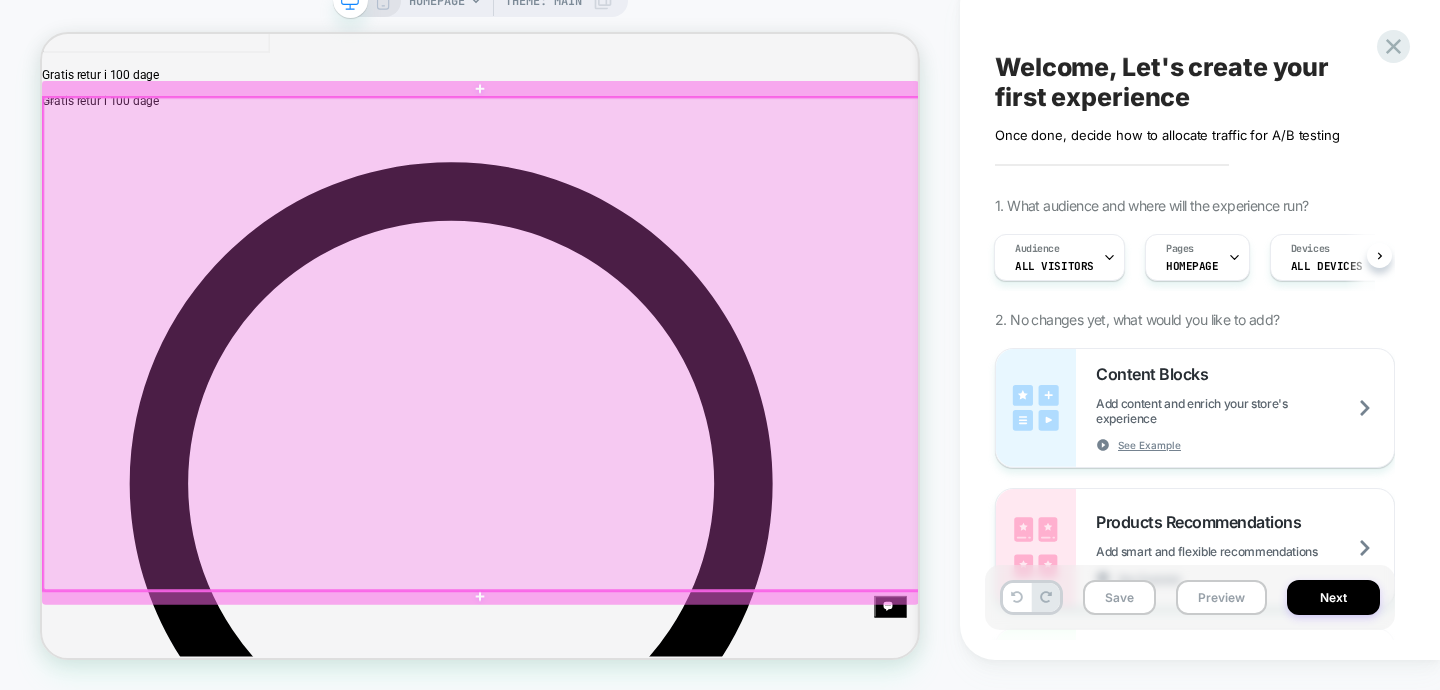 scroll, scrollTop: 325, scrollLeft: 0, axis: vertical 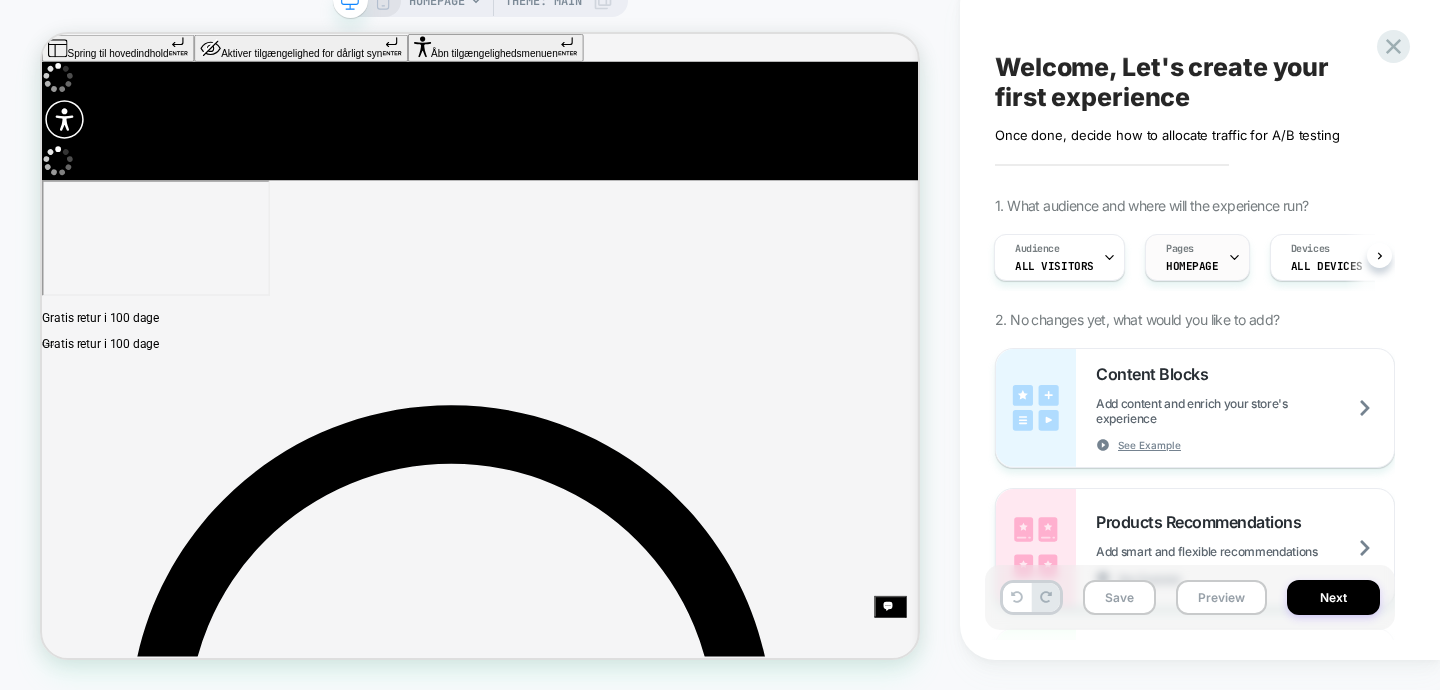 click on "HOMEPAGE" at bounding box center (1192, 266) 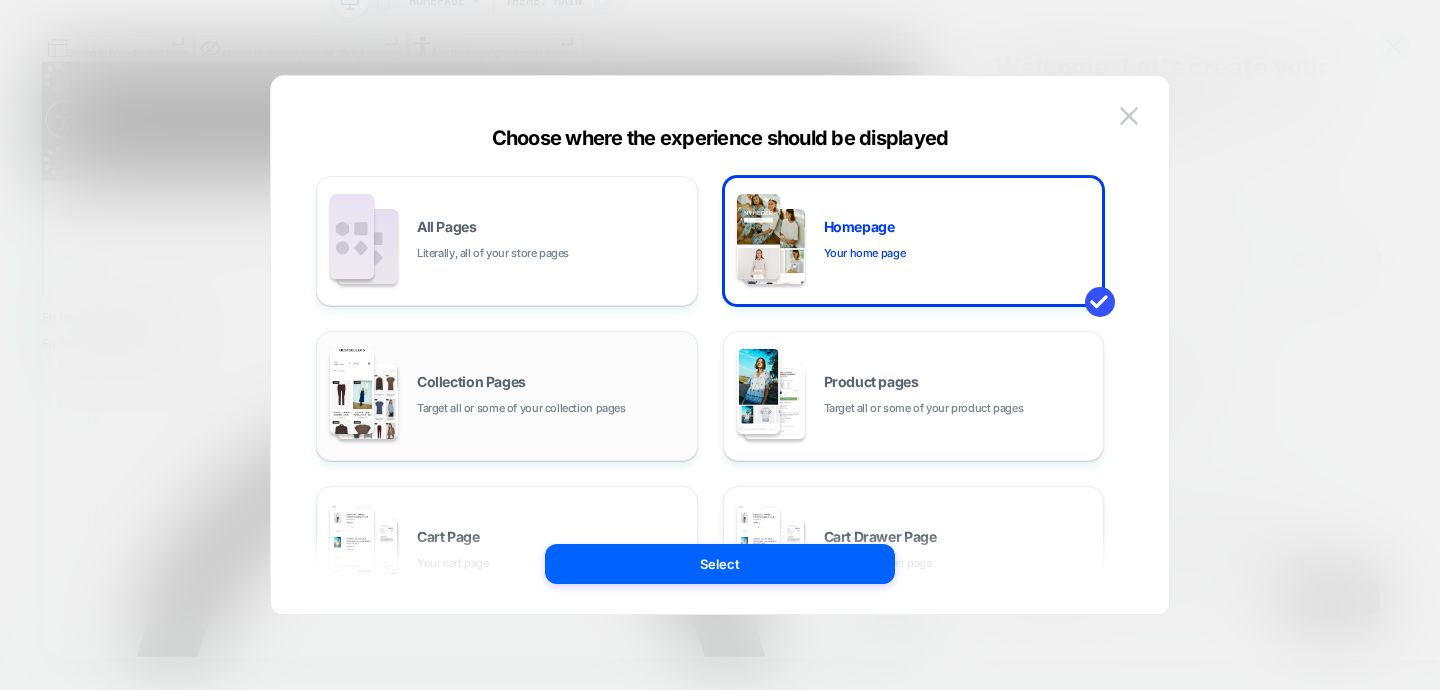 scroll, scrollTop: 412, scrollLeft: 0, axis: vertical 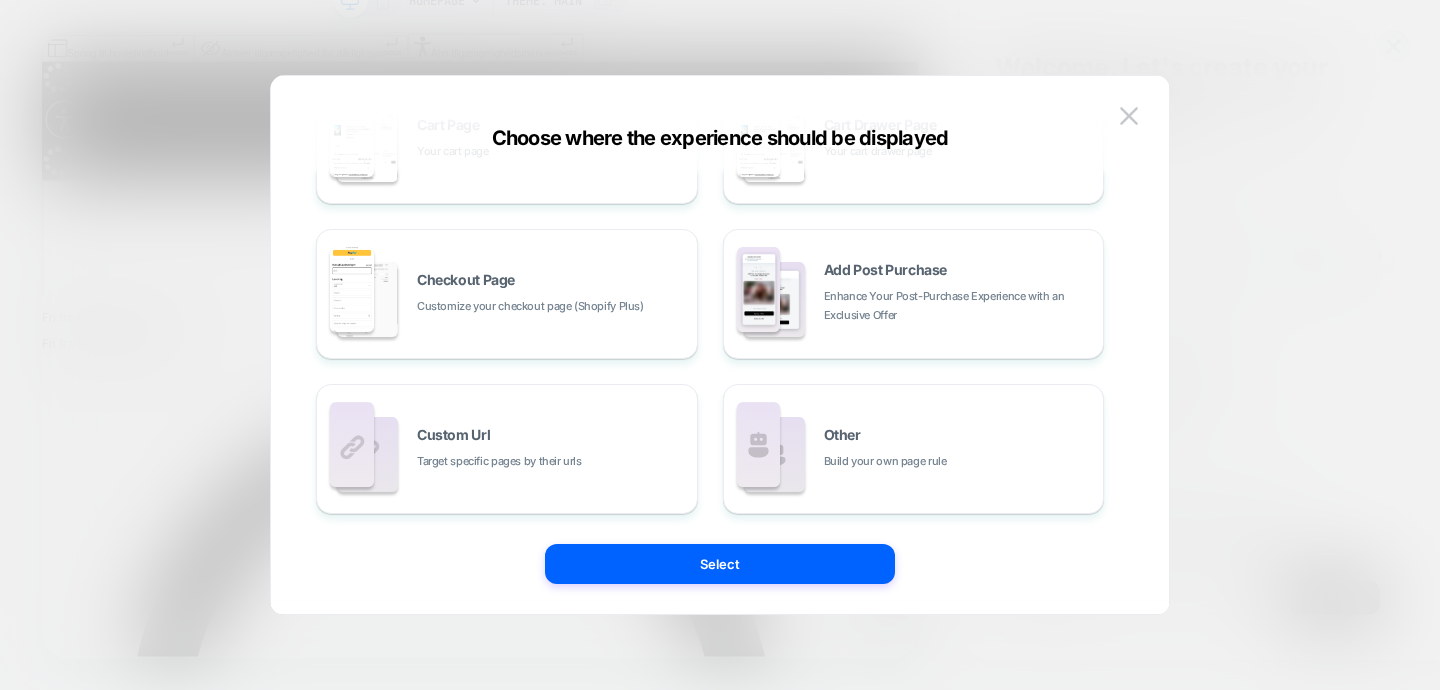 click on "Choose where the experience should be displayed" at bounding box center (720, 138) 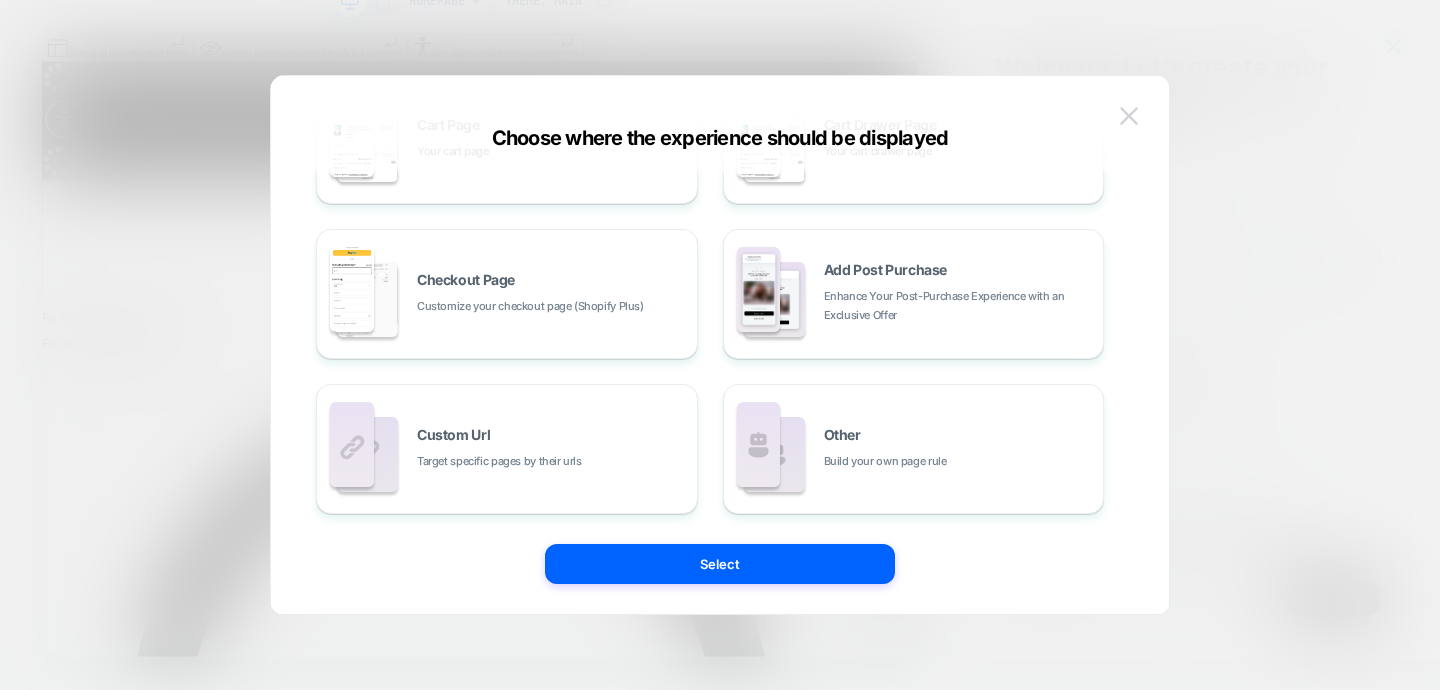 click at bounding box center (1129, 116) 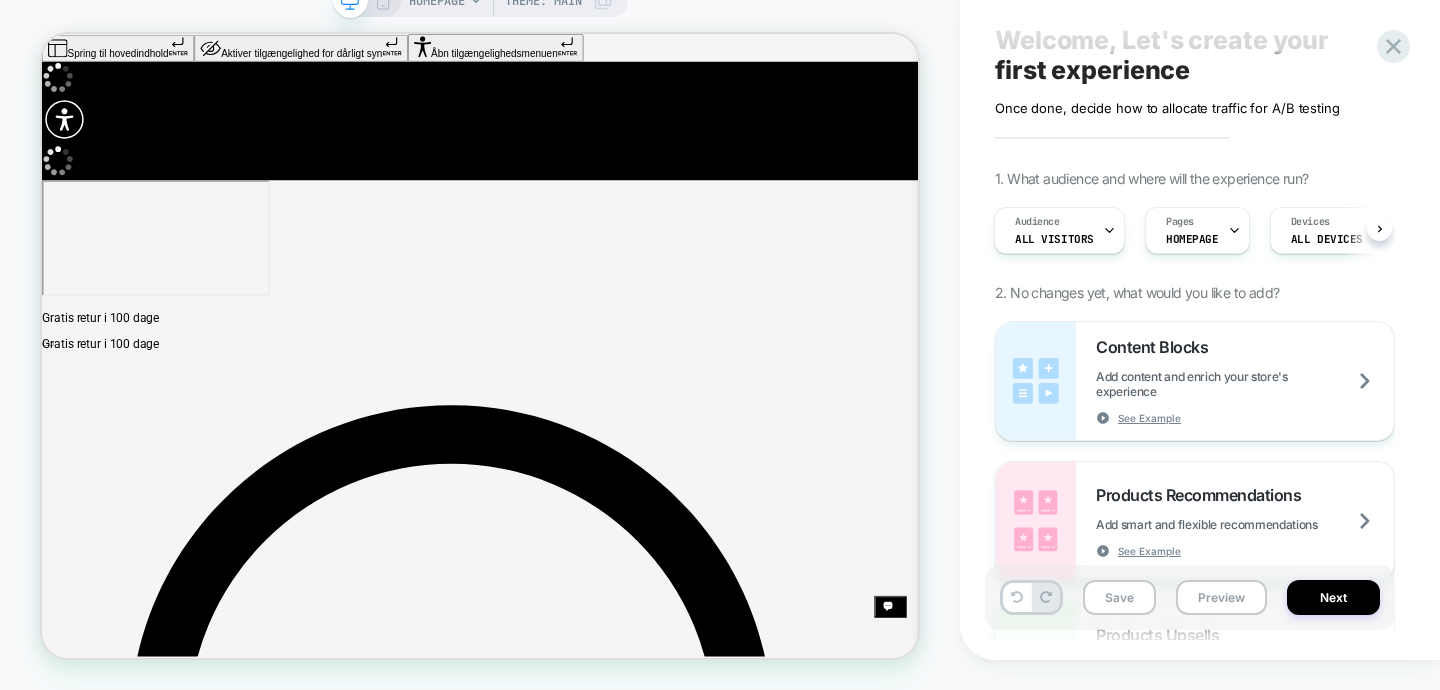 scroll, scrollTop: 0, scrollLeft: 0, axis: both 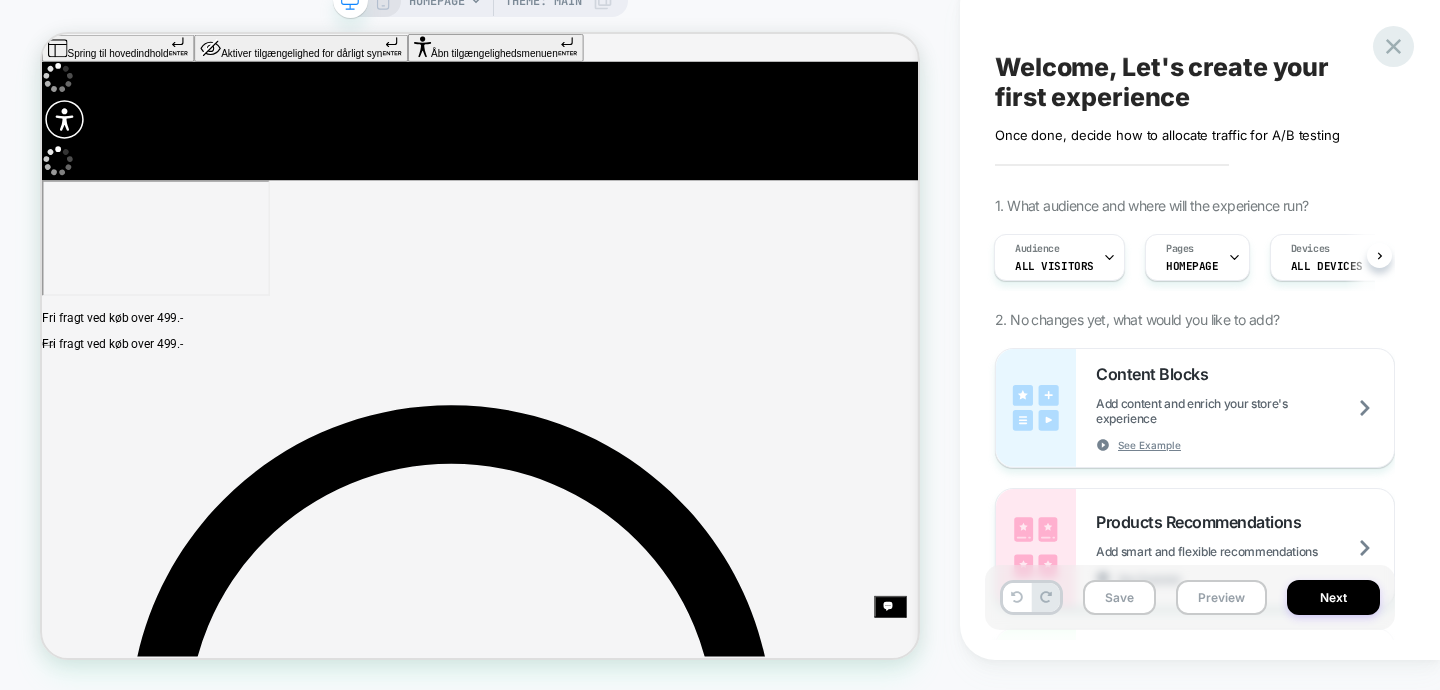 click 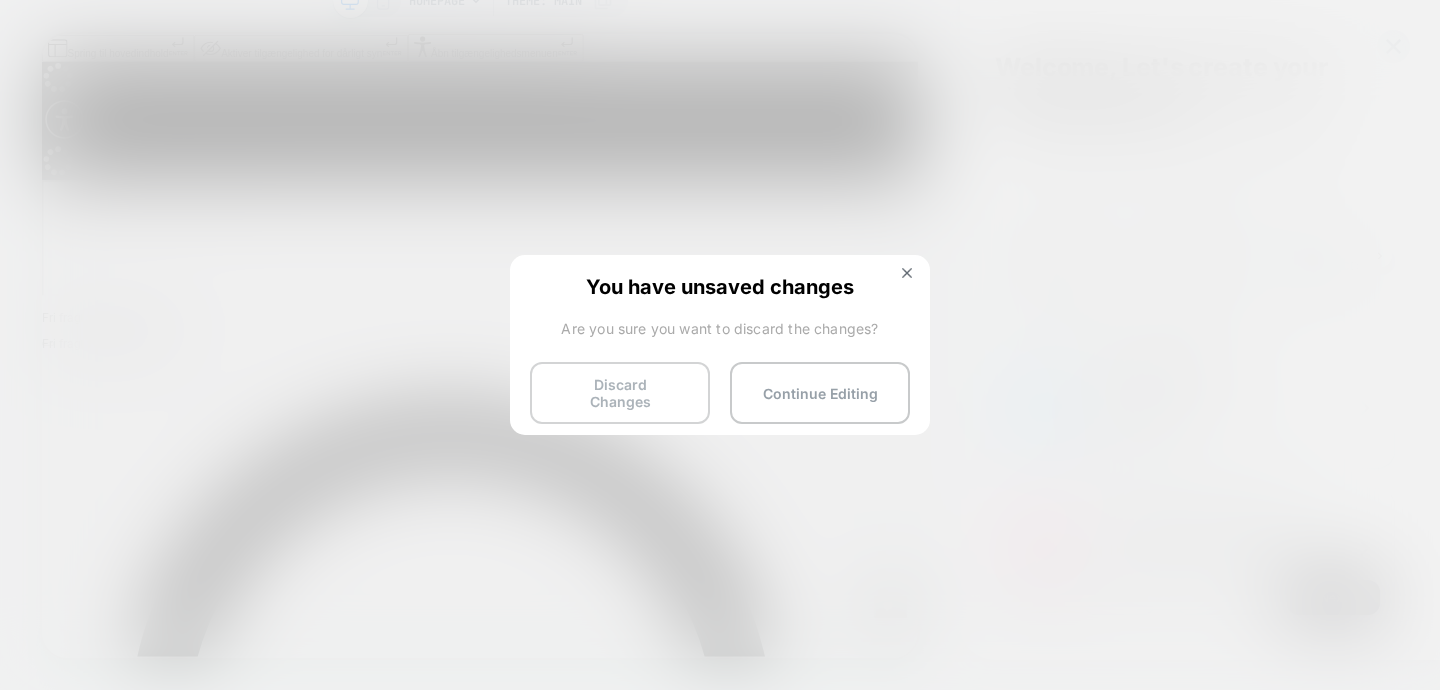 click on "Discard Changes" at bounding box center (620, 393) 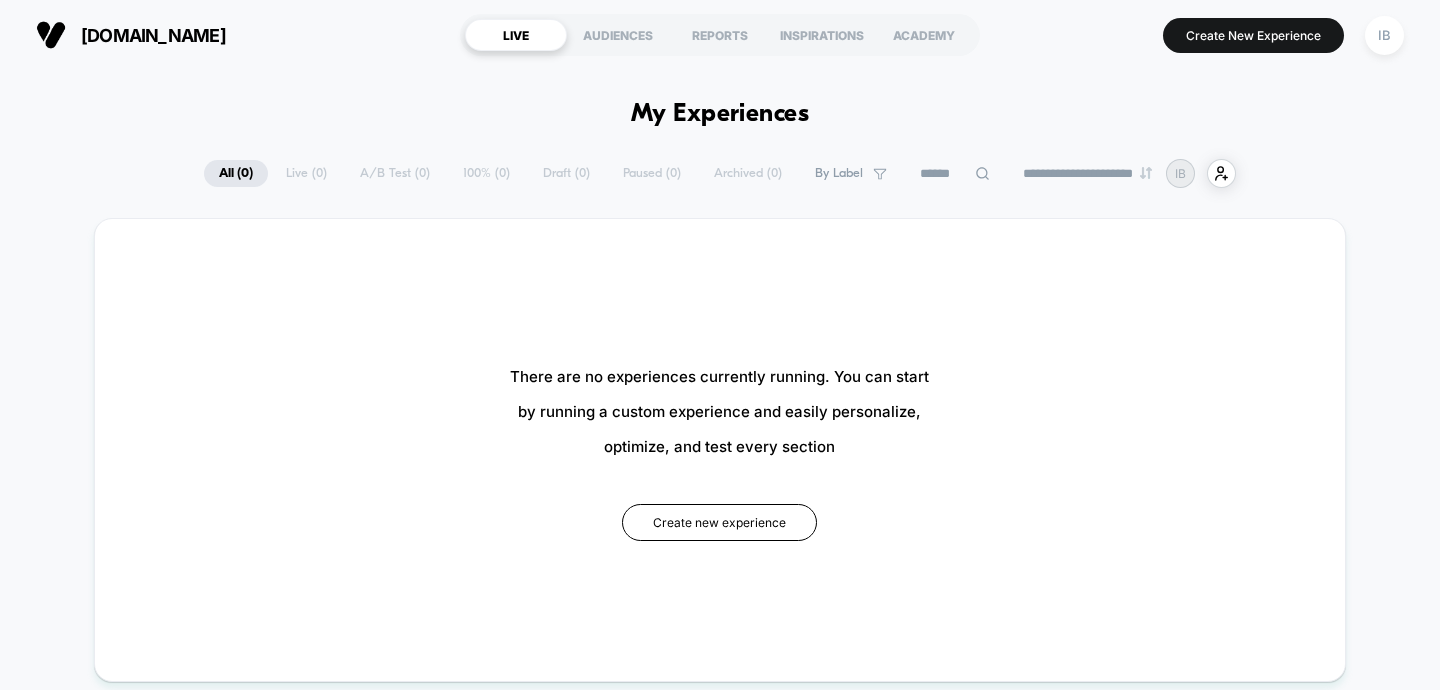 scroll, scrollTop: 0, scrollLeft: 0, axis: both 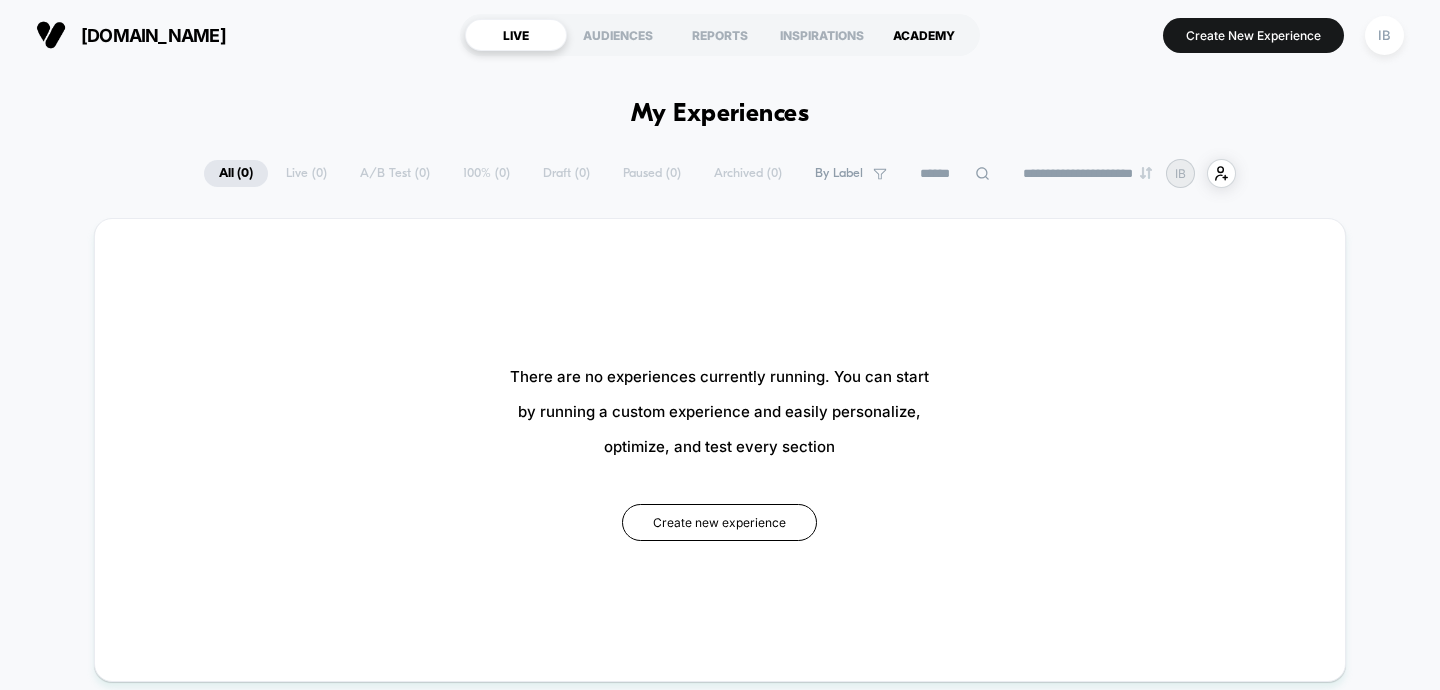 click on "ACADEMY" at bounding box center (924, 35) 